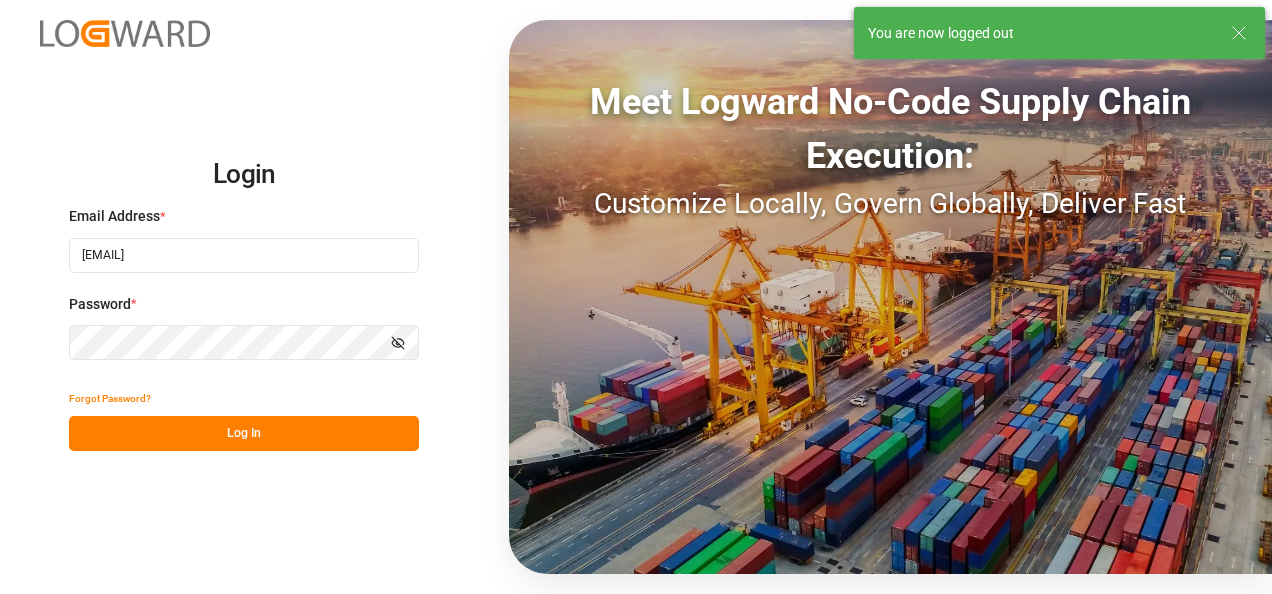 scroll, scrollTop: 0, scrollLeft: 0, axis: both 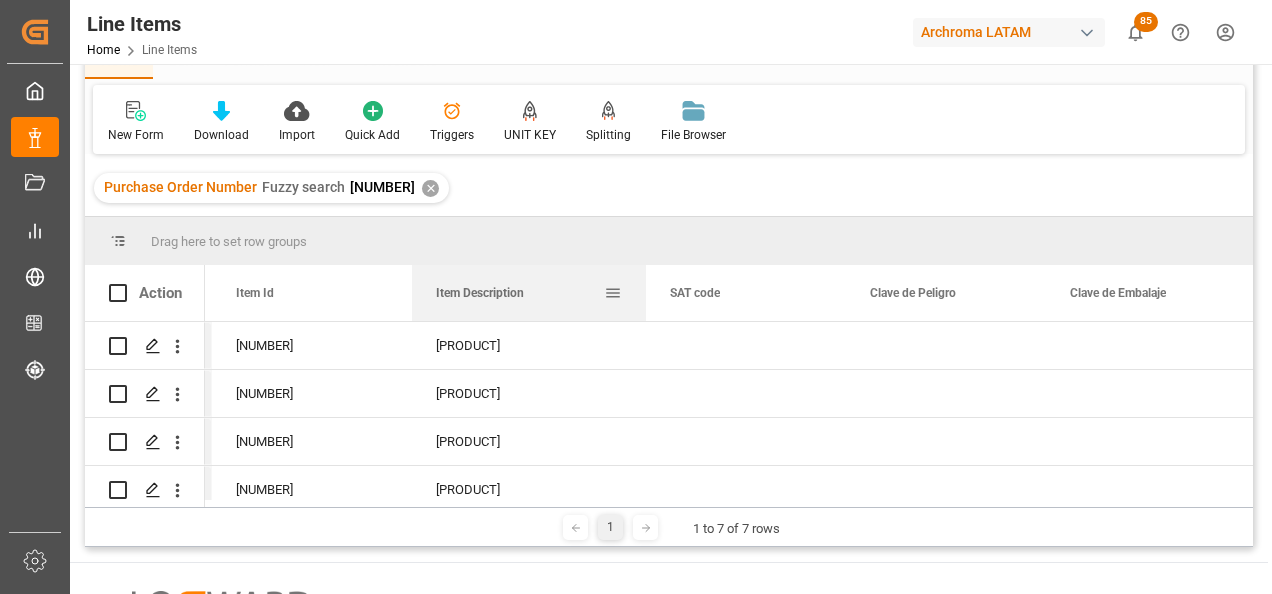 drag, startPoint x: 609, startPoint y: 289, endPoint x: 674, endPoint y: 287, distance: 65.03076 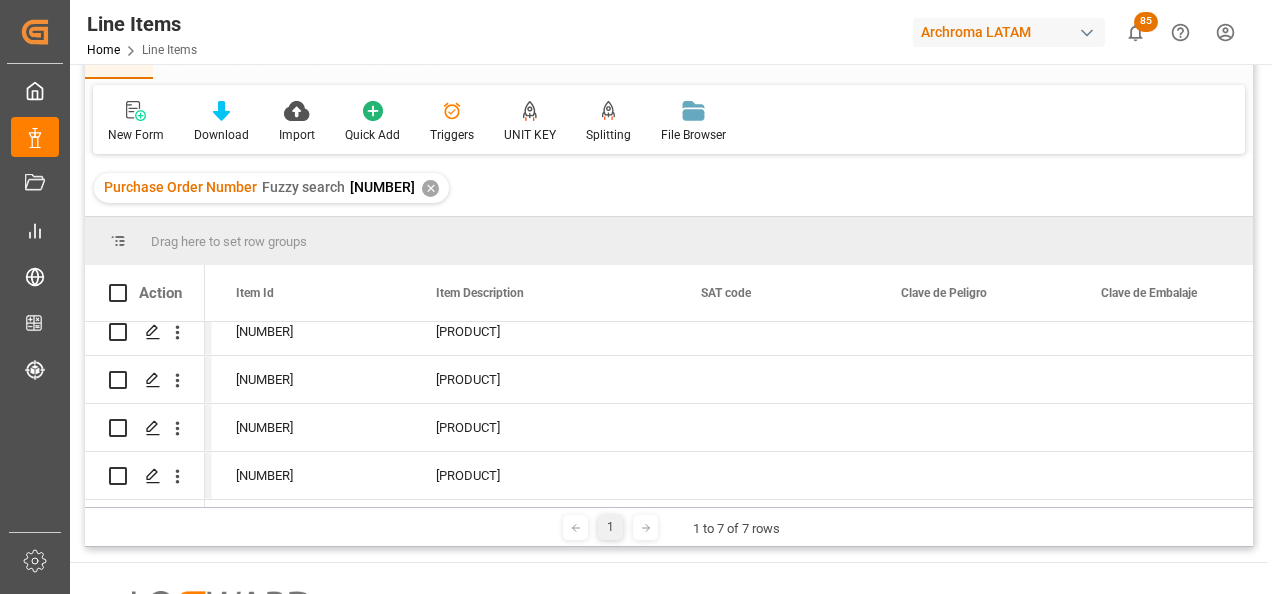 scroll, scrollTop: 165, scrollLeft: 0, axis: vertical 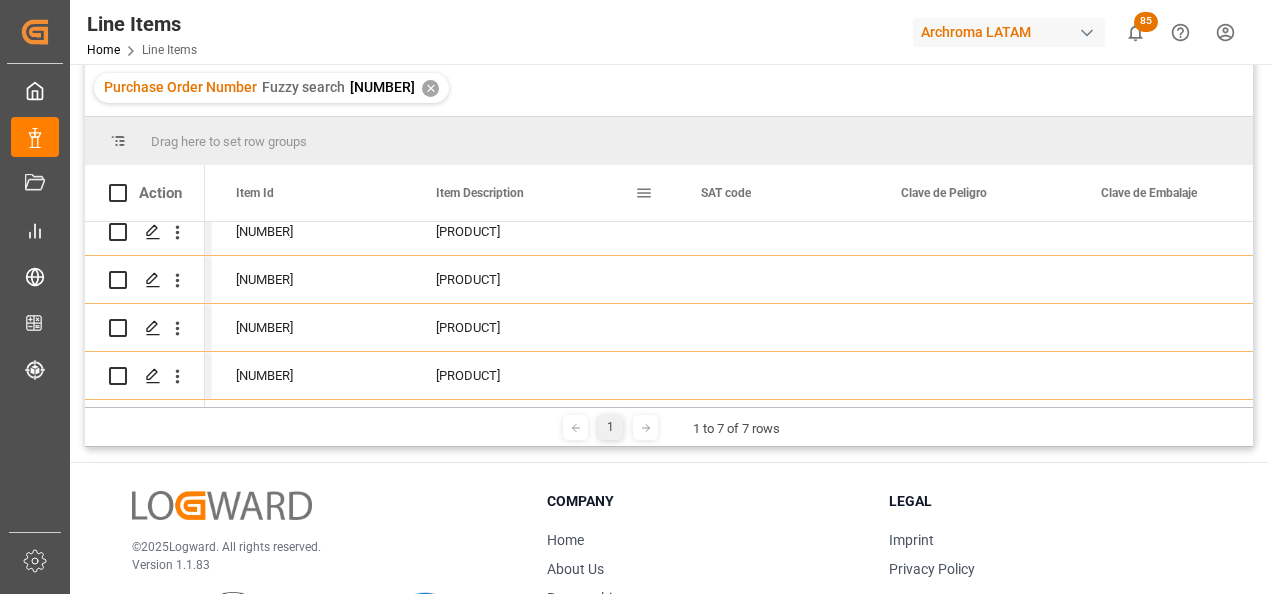click on "✕" at bounding box center (430, 88) 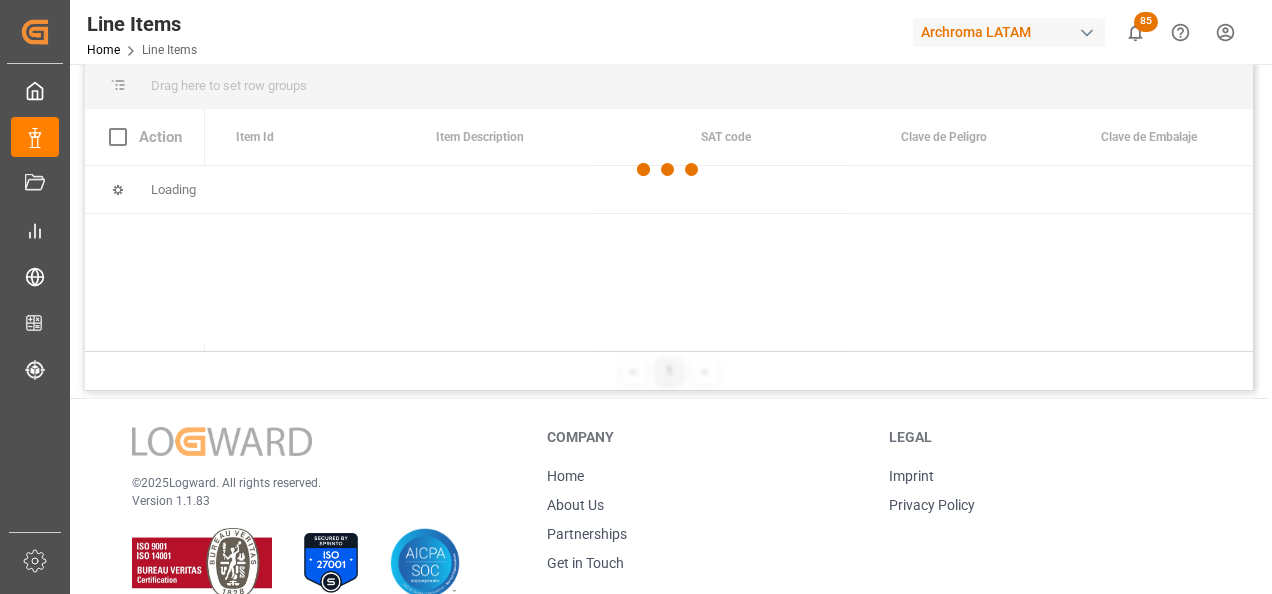 scroll, scrollTop: 0, scrollLeft: 0, axis: both 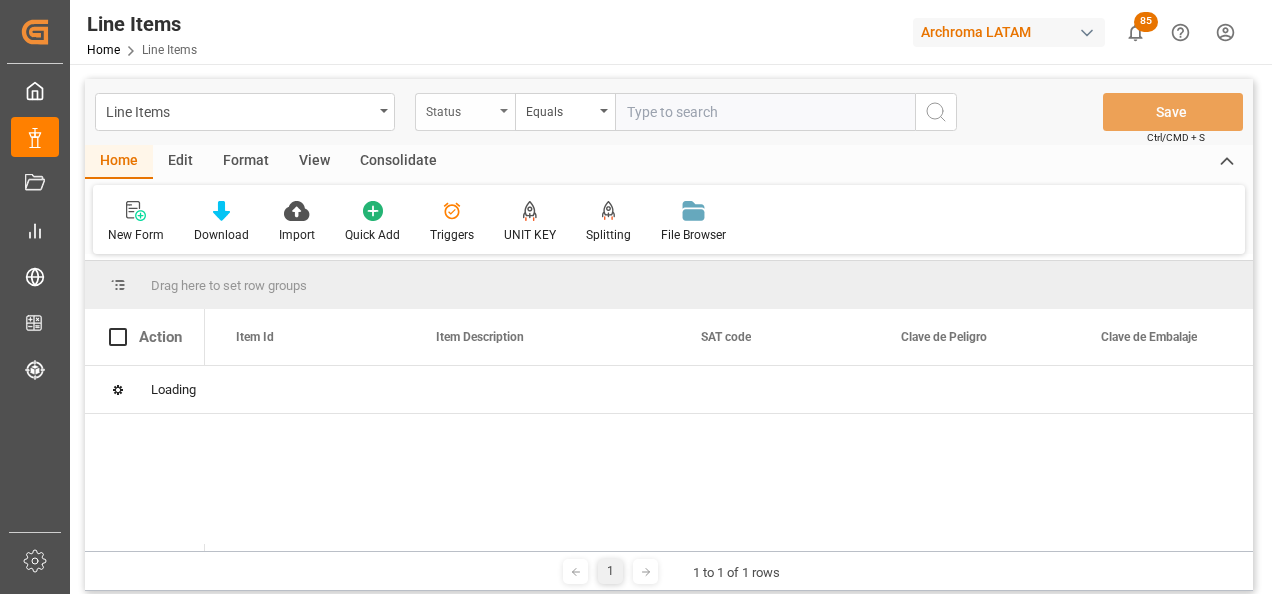click at bounding box center (504, 111) 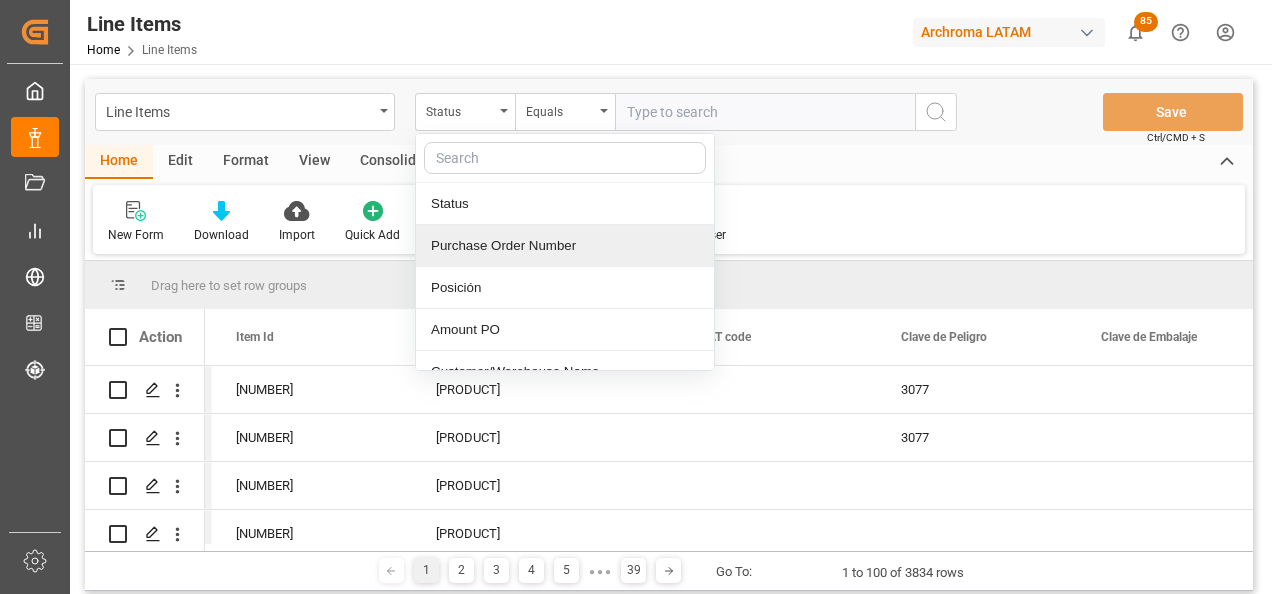 click on "Purchase Order Number" at bounding box center [565, 246] 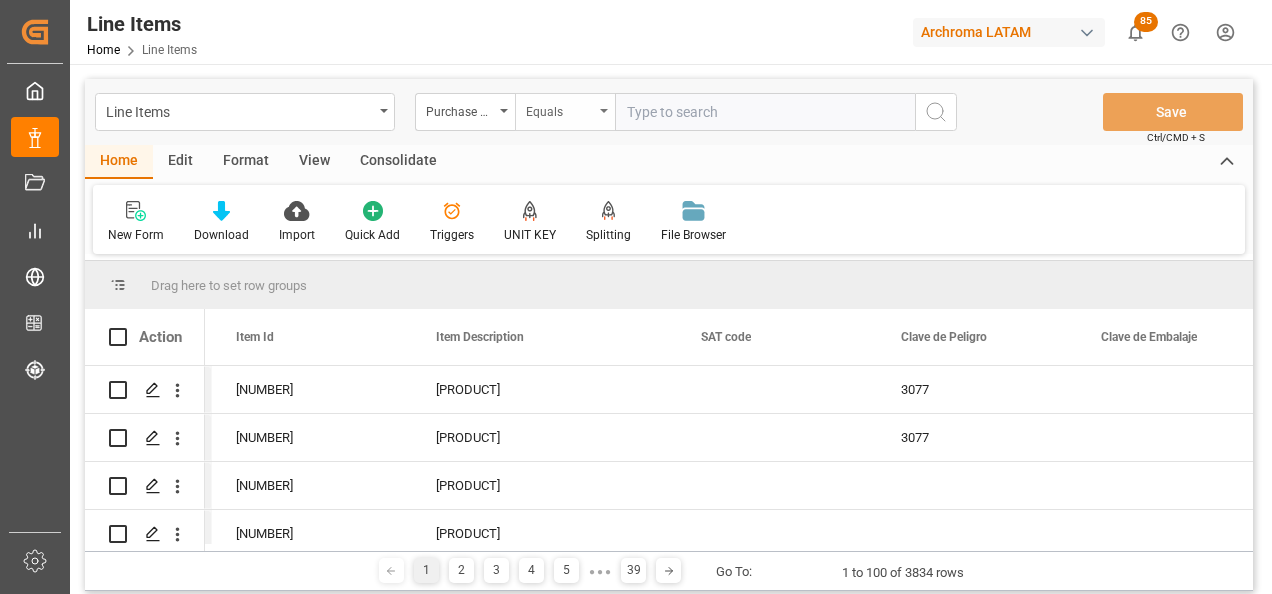 click on "Equals" at bounding box center [560, 109] 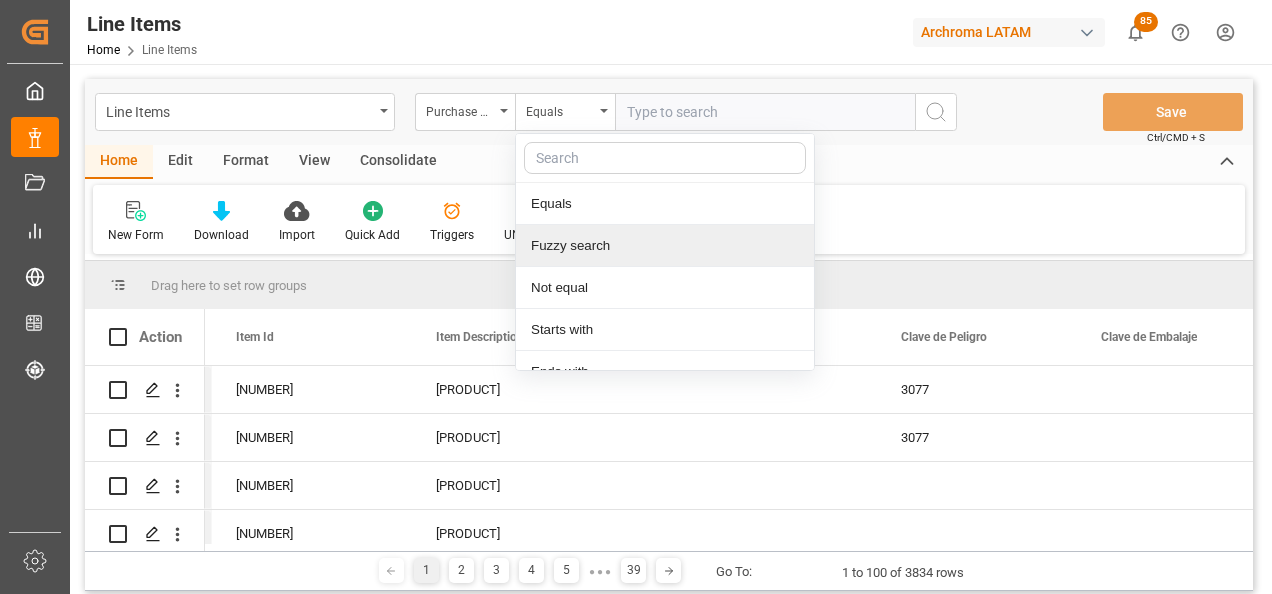 click on "Fuzzy search" at bounding box center (665, 246) 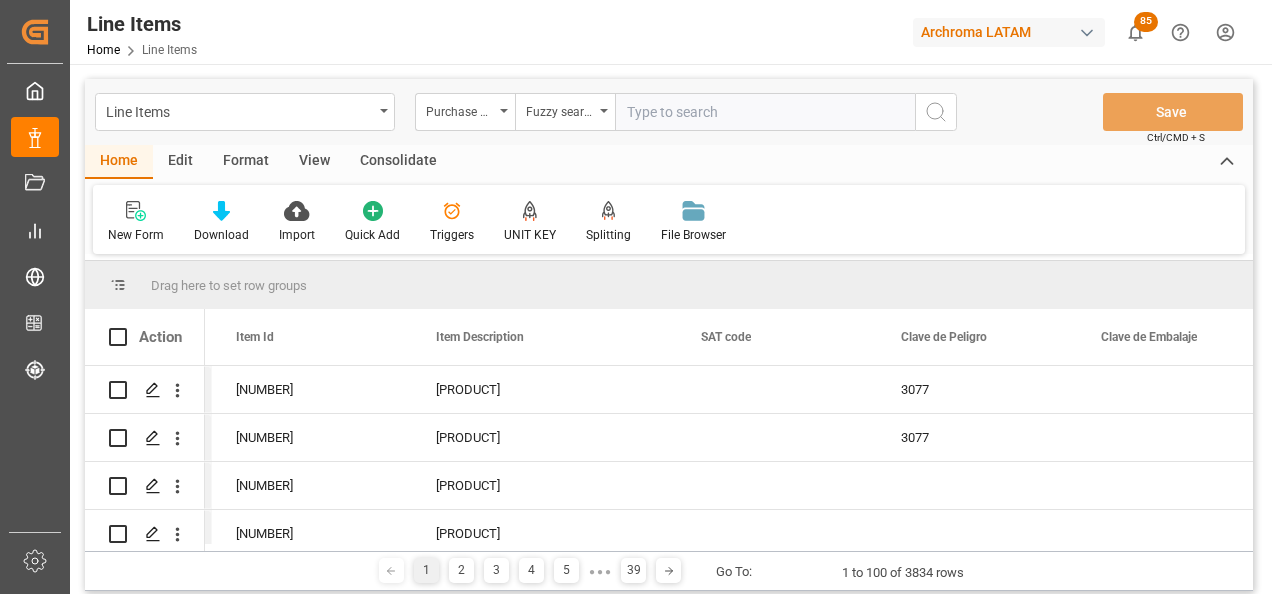 paste on "[NUMBER]" 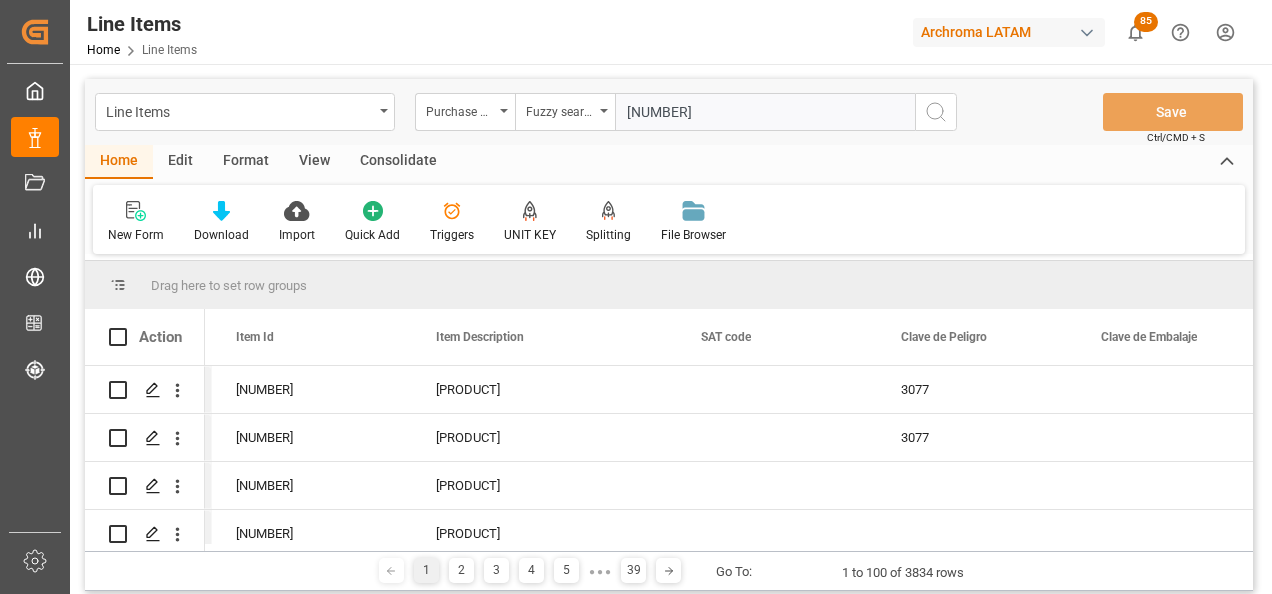 type on "[NUMBER]" 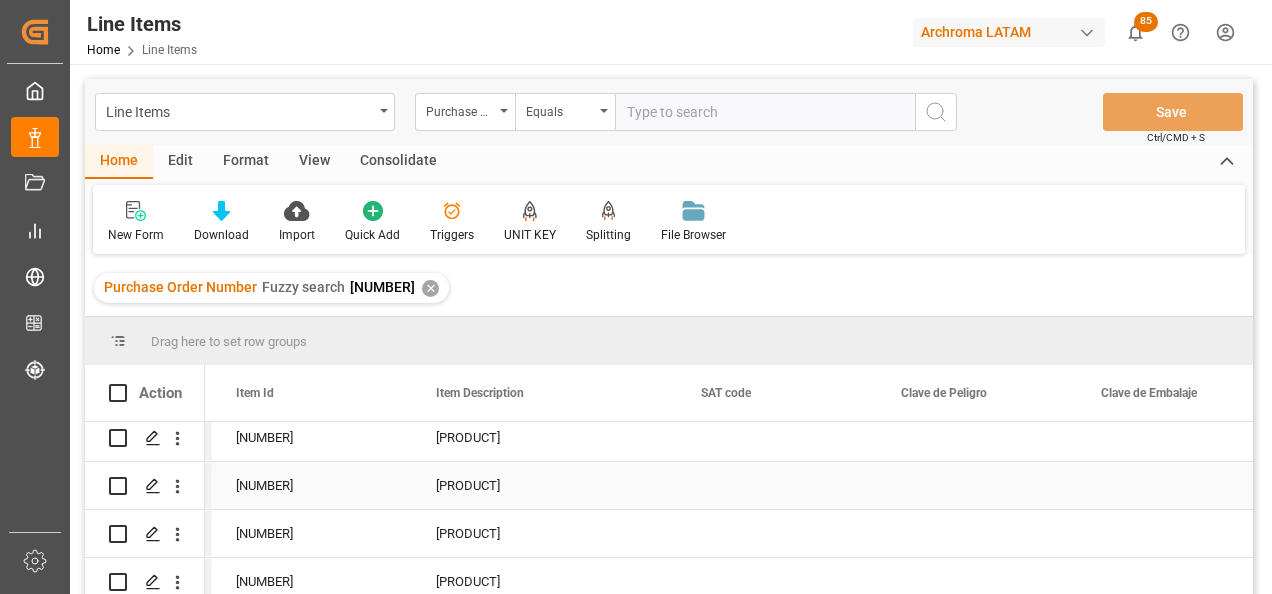 scroll, scrollTop: 0, scrollLeft: 0, axis: both 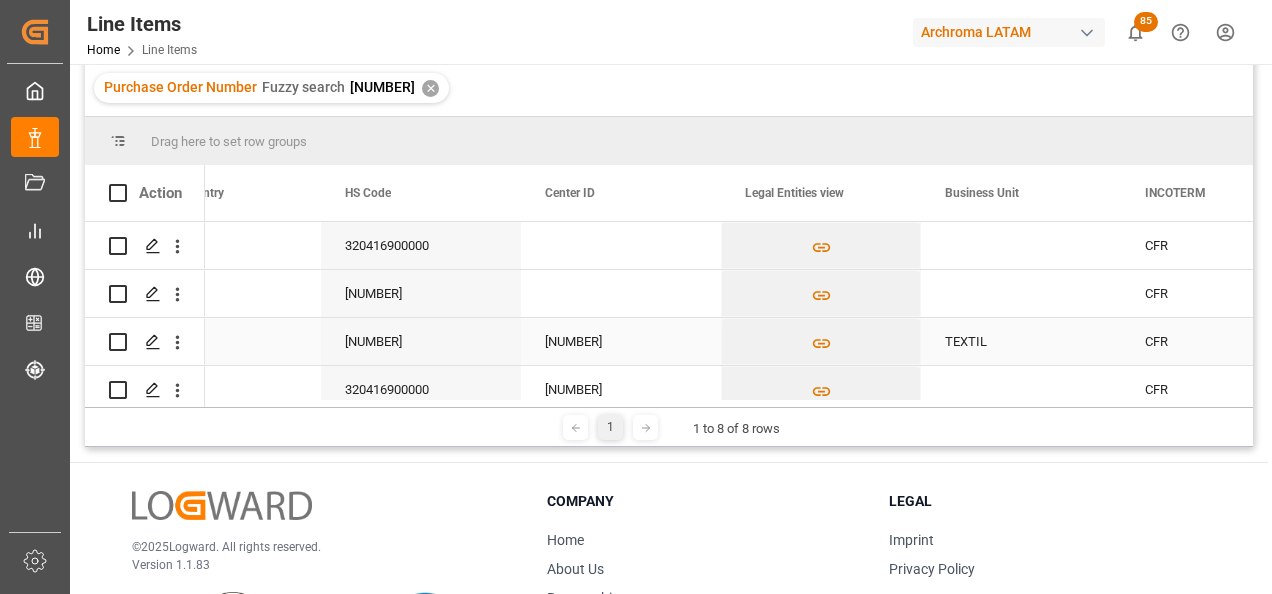 click on "[NUMBER]" at bounding box center (621, 341) 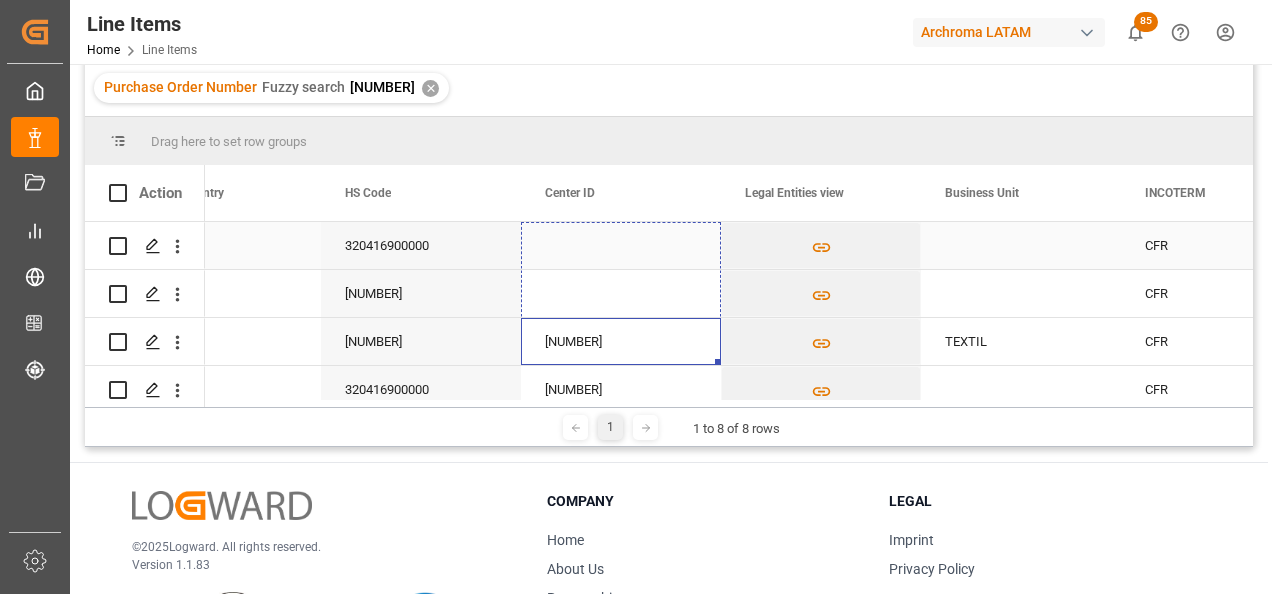drag, startPoint x: 717, startPoint y: 360, endPoint x: 706, endPoint y: 238, distance: 122.494896 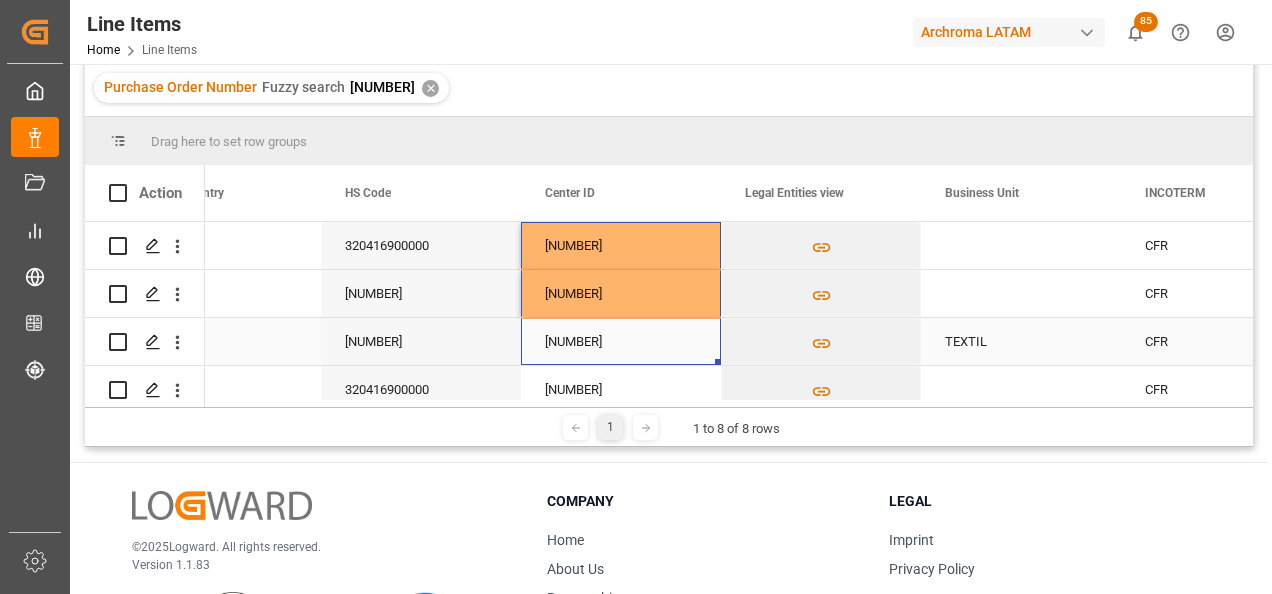 click on "TEXTIL" at bounding box center (1021, 341) 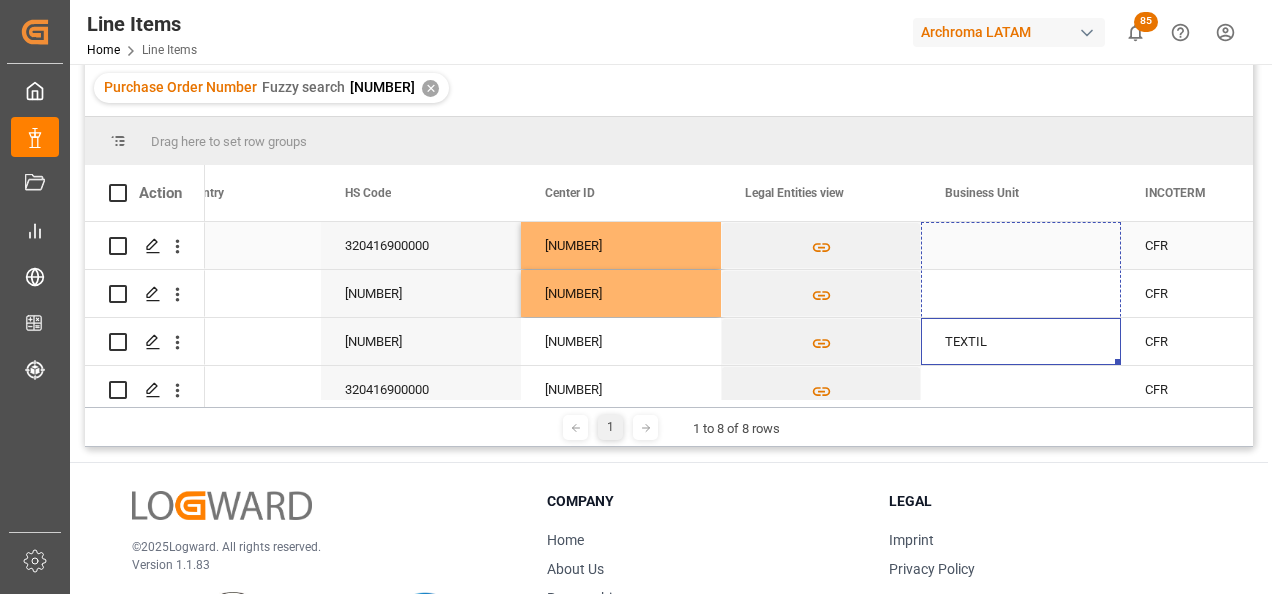 drag, startPoint x: 1116, startPoint y: 362, endPoint x: 1100, endPoint y: 232, distance: 130.98091 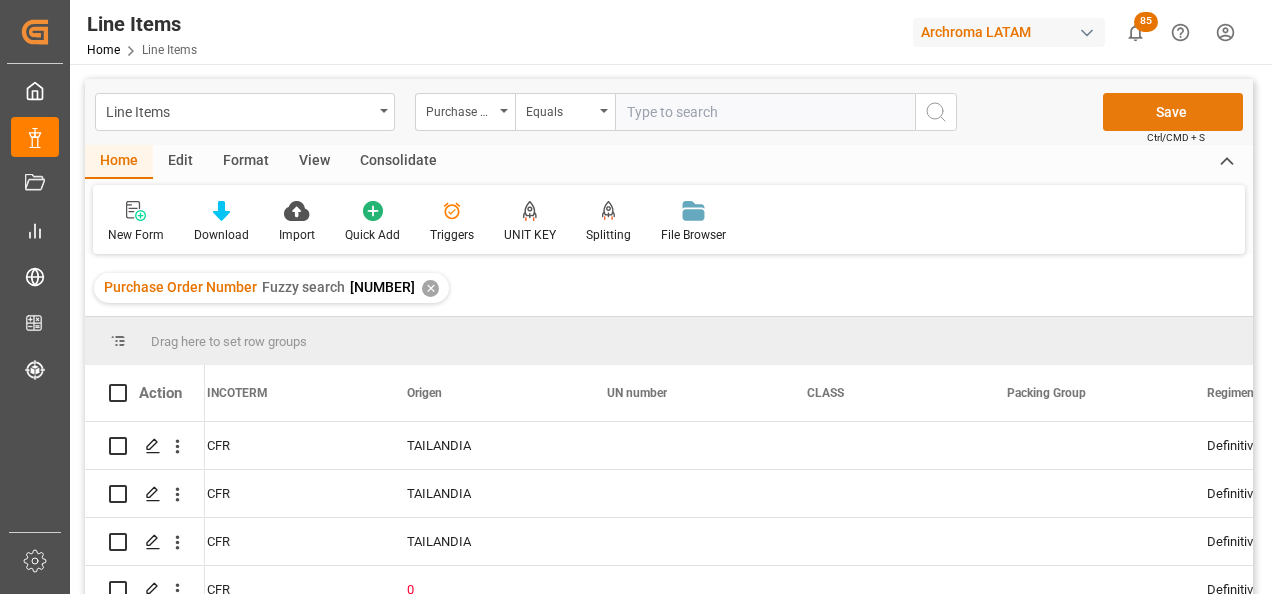 click on "Save" at bounding box center [1173, 112] 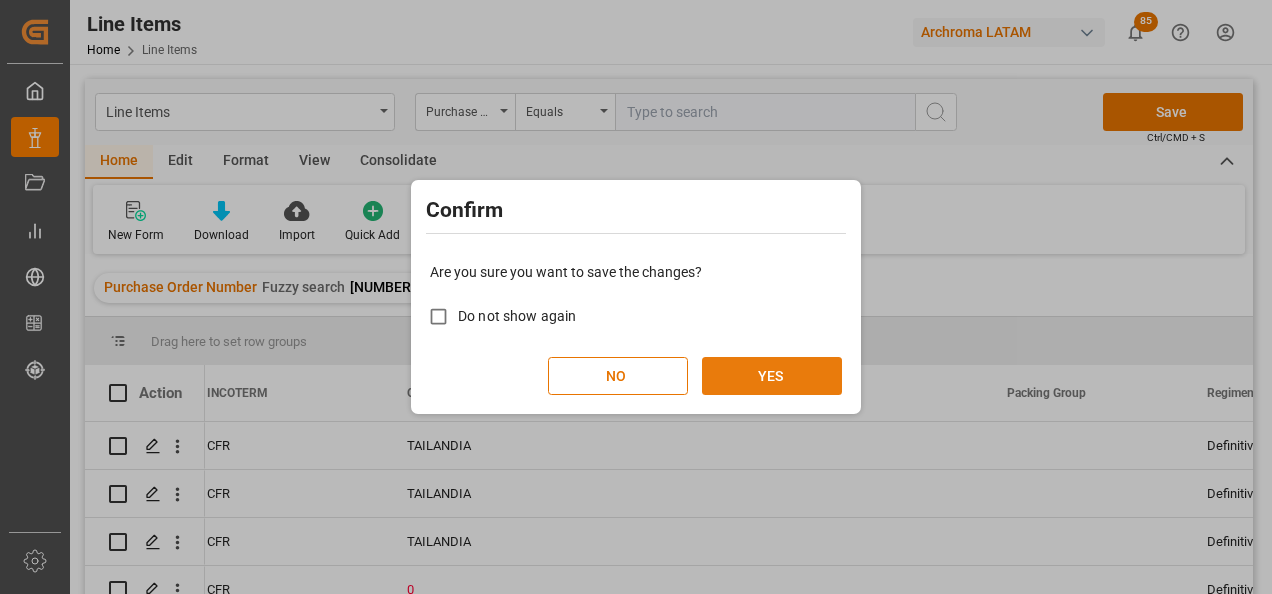 click on "YES" at bounding box center (772, 376) 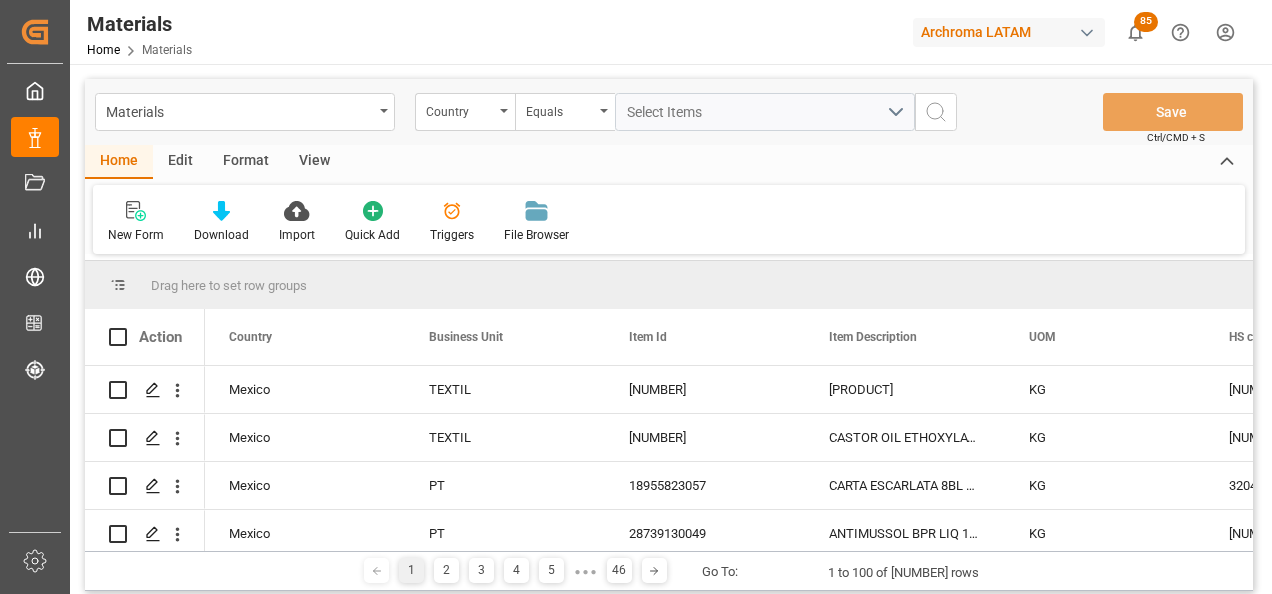 scroll, scrollTop: 0, scrollLeft: 0, axis: both 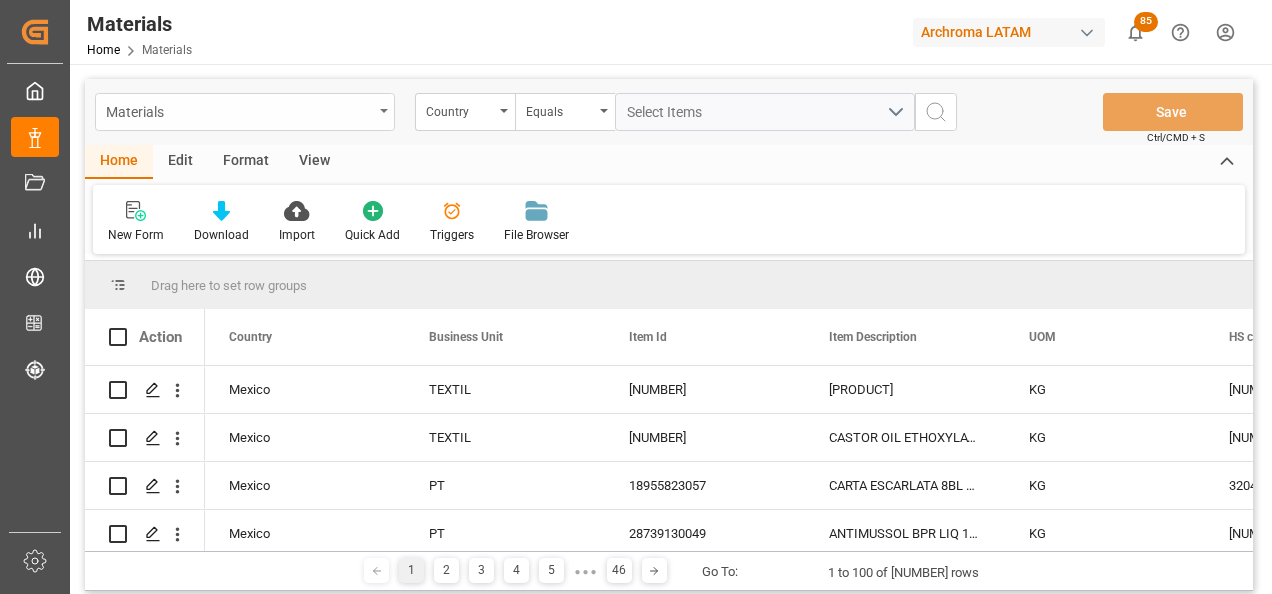 click on "Materials" at bounding box center (239, 110) 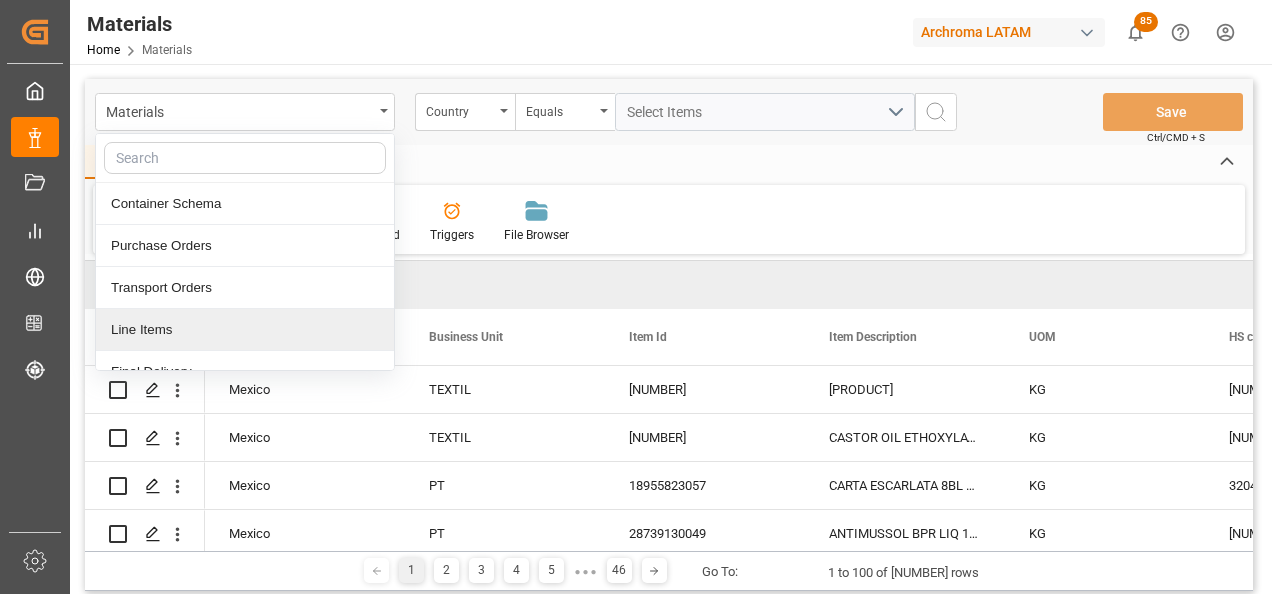 click on "Line Items" at bounding box center (245, 330) 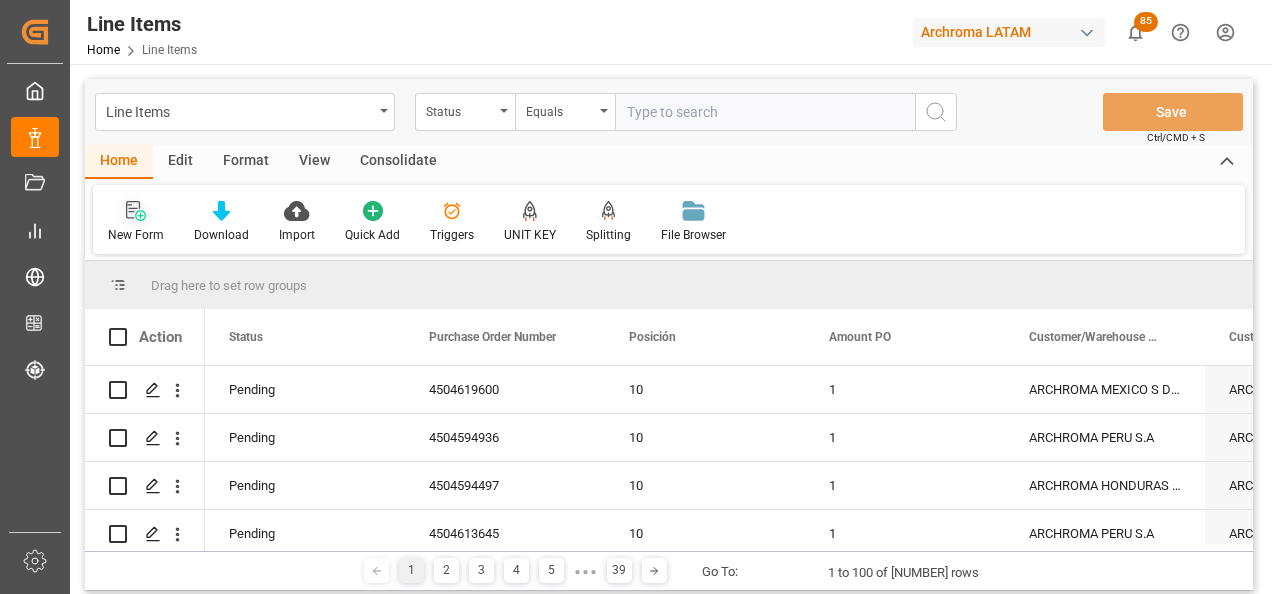 click at bounding box center (136, 210) 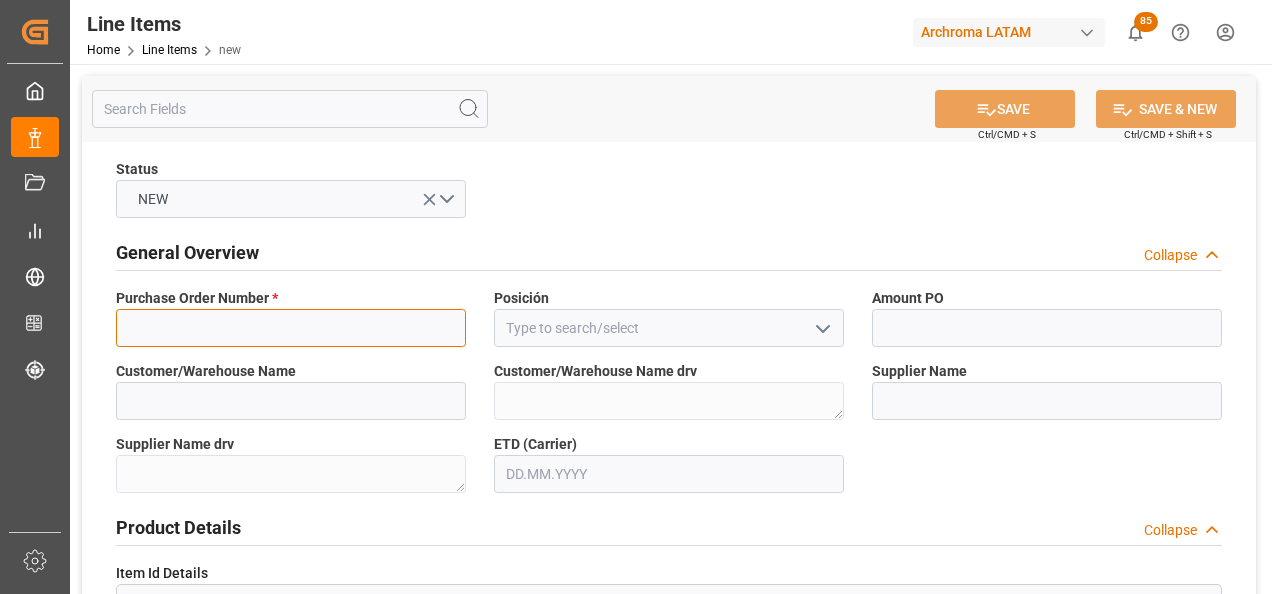 click at bounding box center (291, 328) 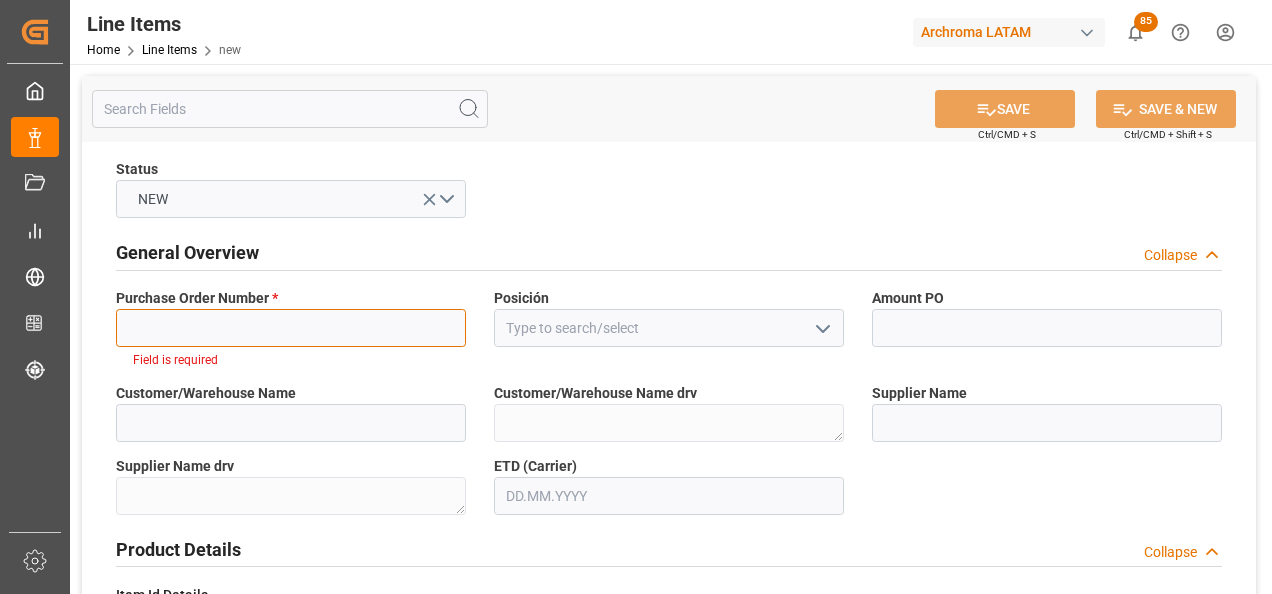 click at bounding box center (291, 328) 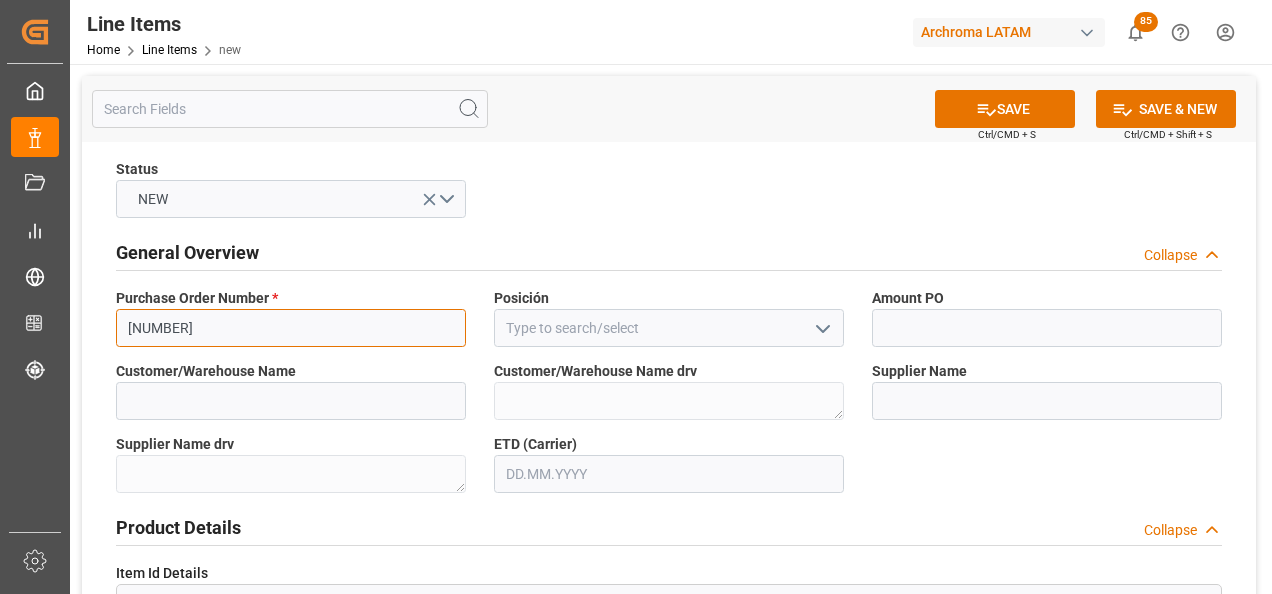 type on "[NUMBER]" 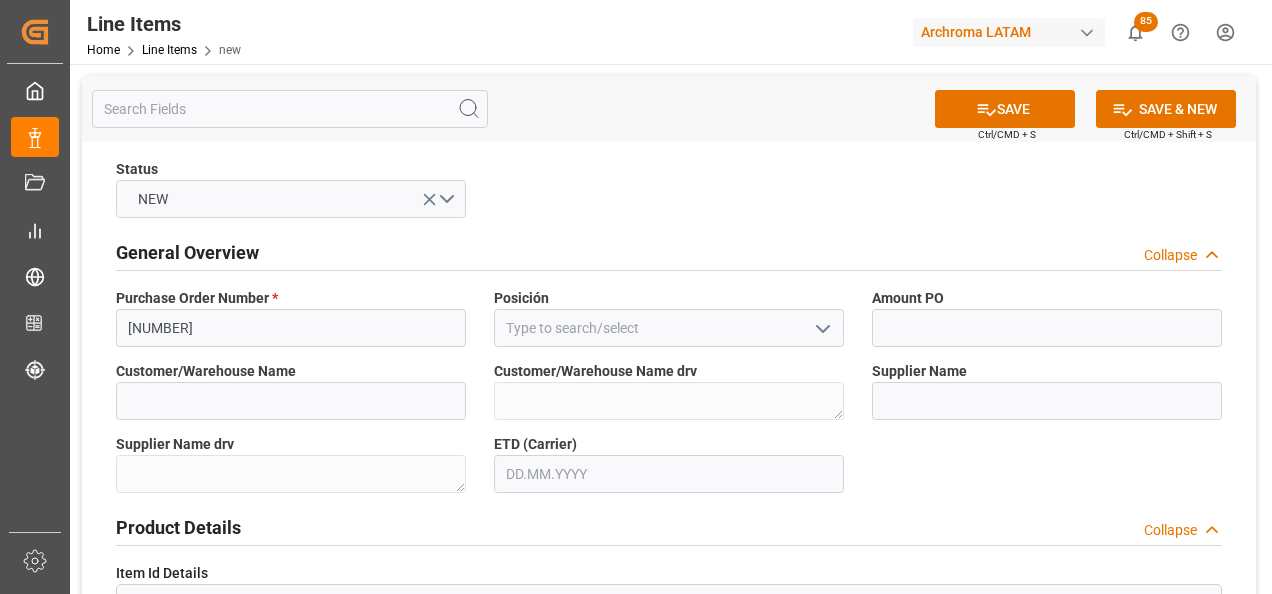 click 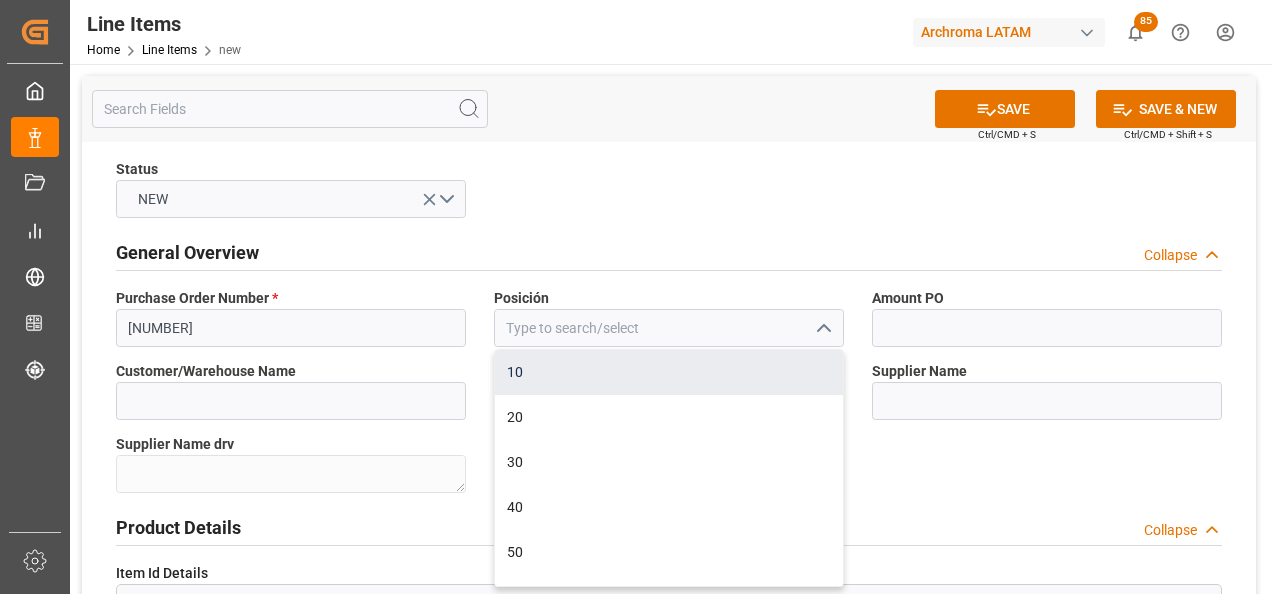 click on "10" at bounding box center (669, 372) 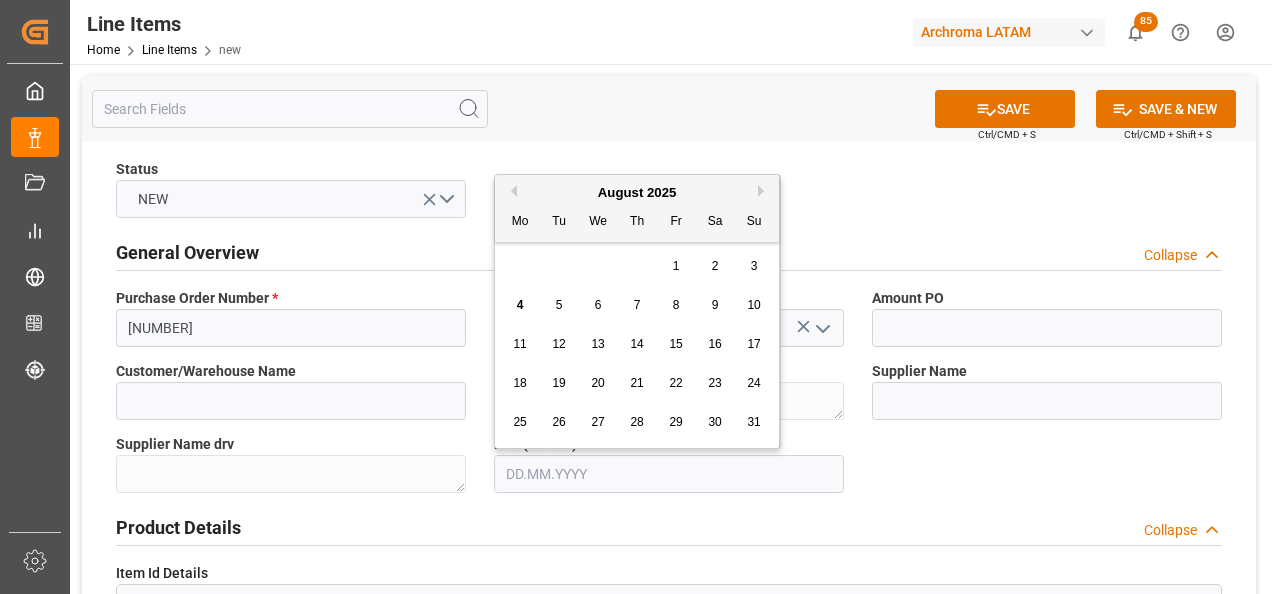 click at bounding box center (669, 474) 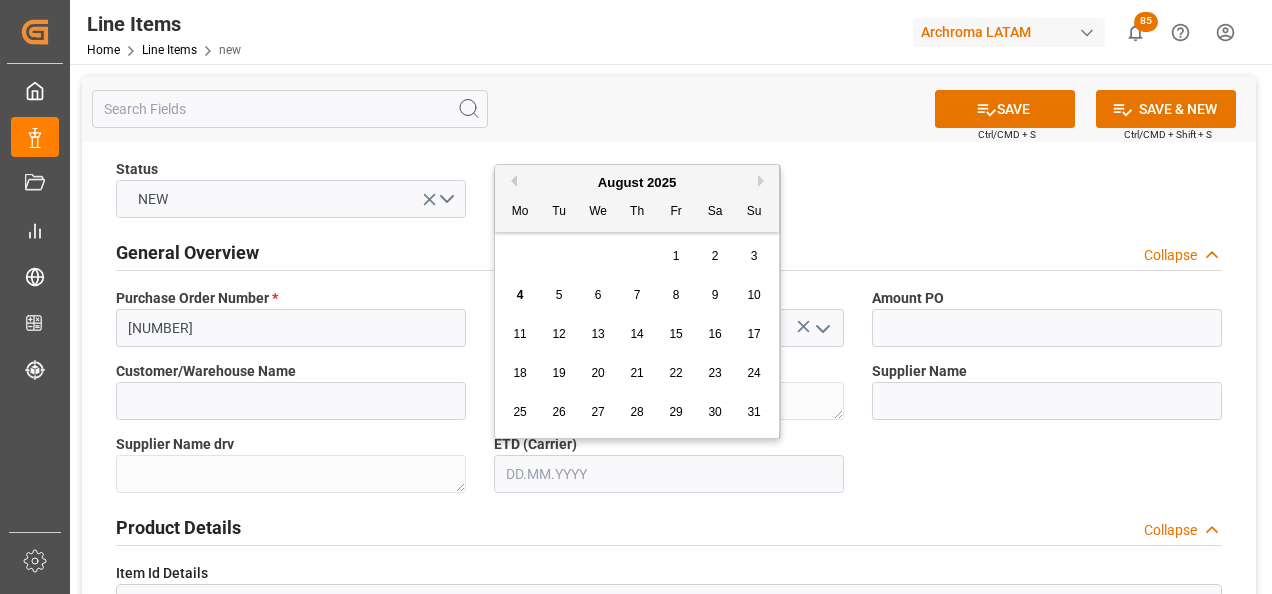click on "28 29 30 31 1 2 3" at bounding box center [637, 256] 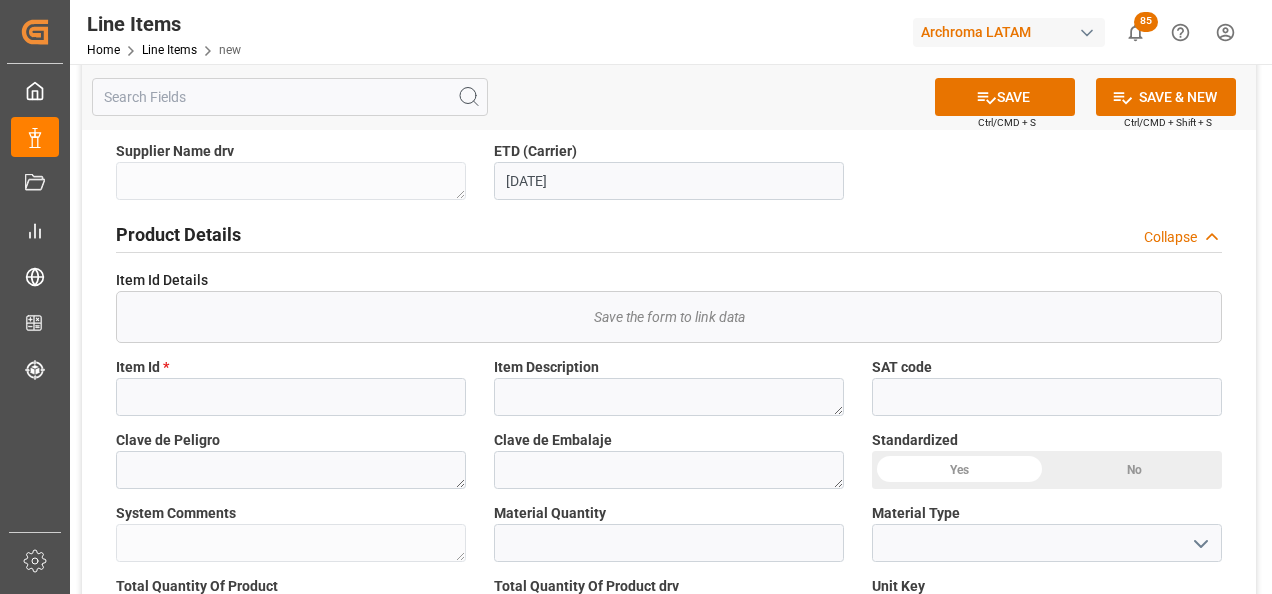 scroll, scrollTop: 300, scrollLeft: 0, axis: vertical 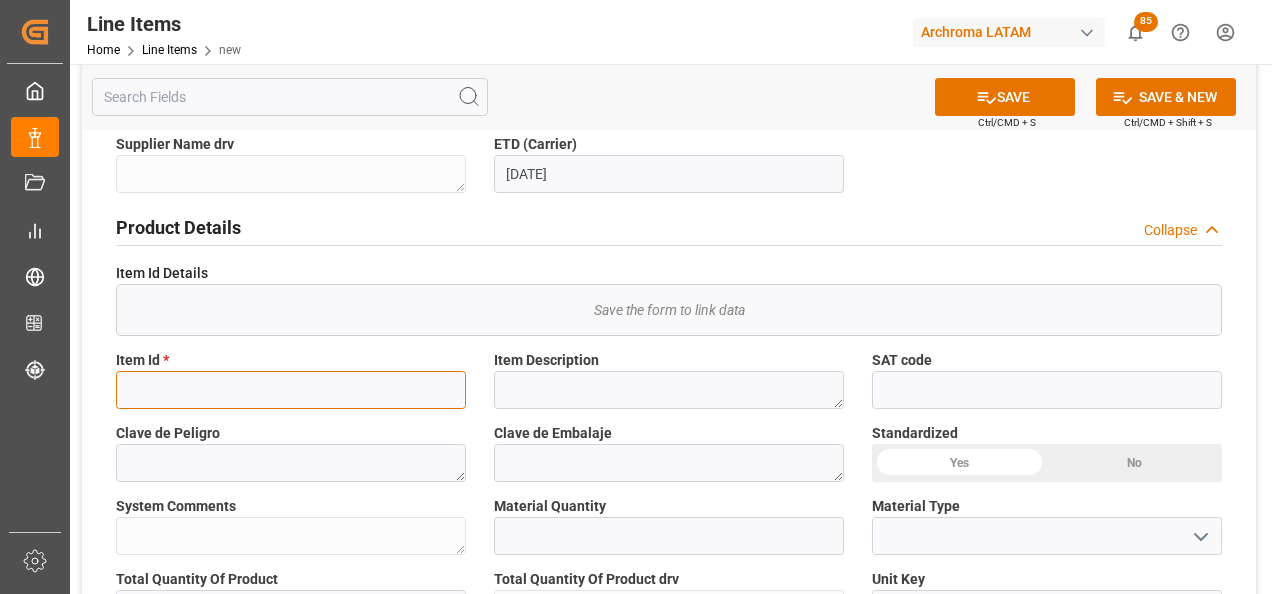 click at bounding box center (291, 390) 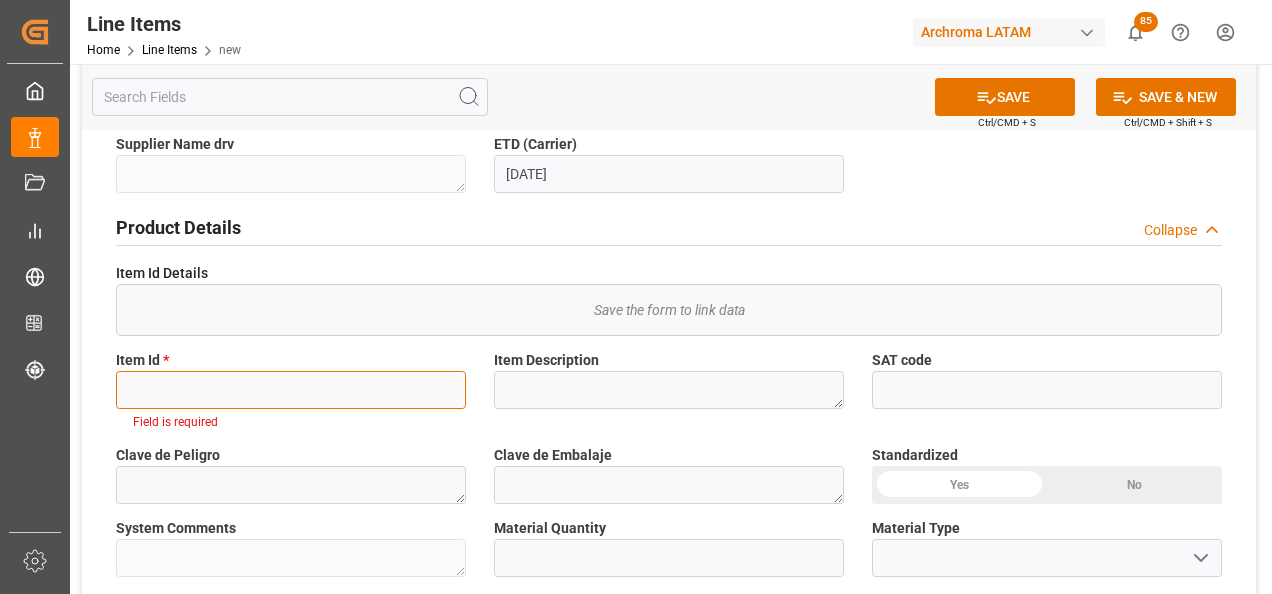 click at bounding box center [291, 390] 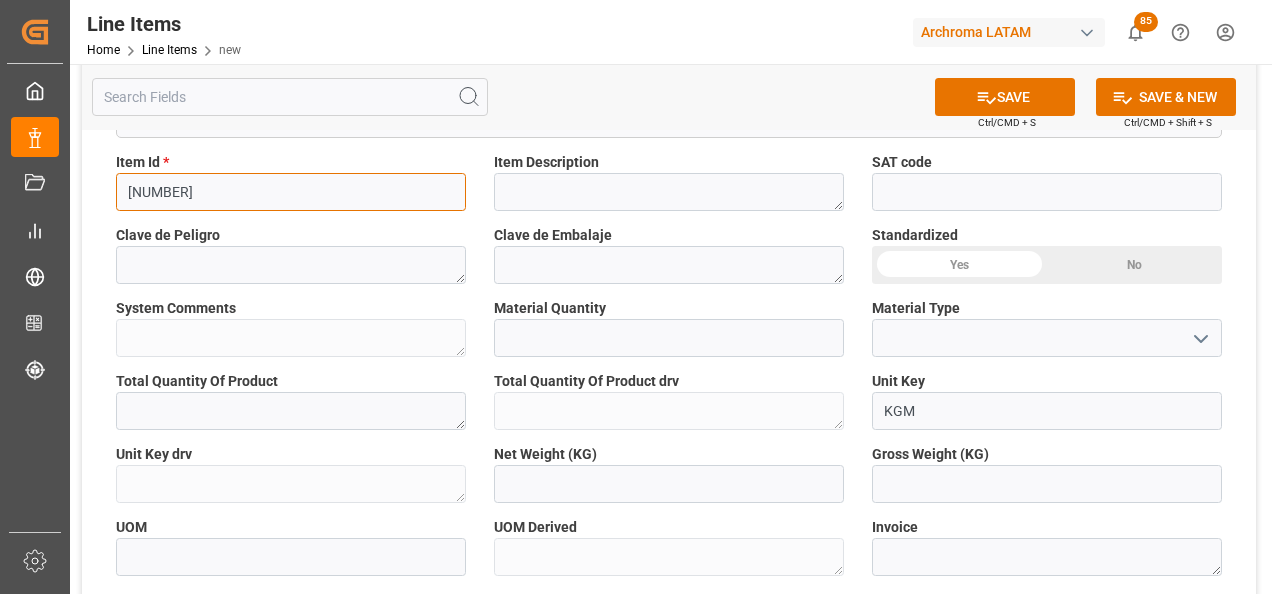 scroll, scrollTop: 500, scrollLeft: 0, axis: vertical 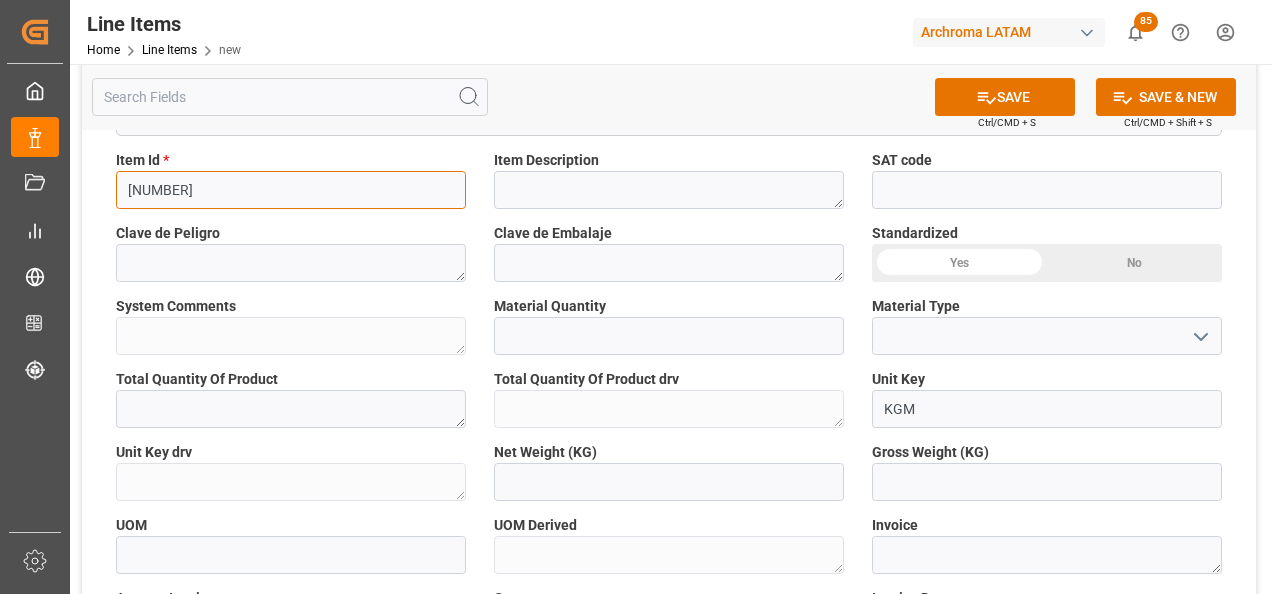 type on "[NUMBER]" 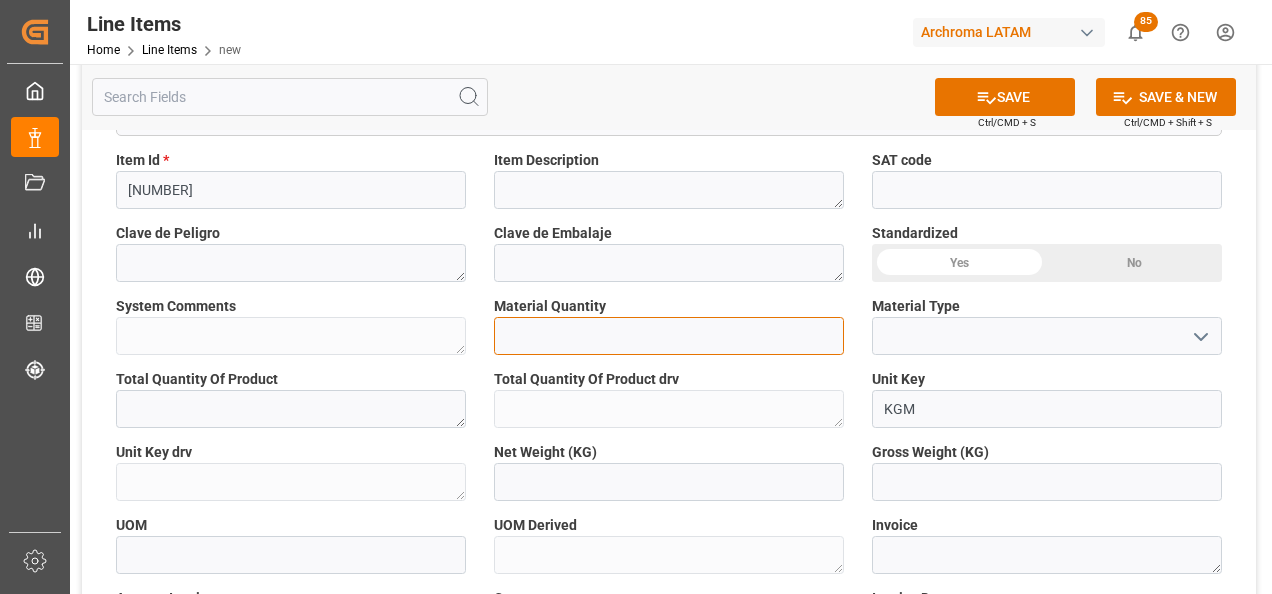 click at bounding box center [669, 336] 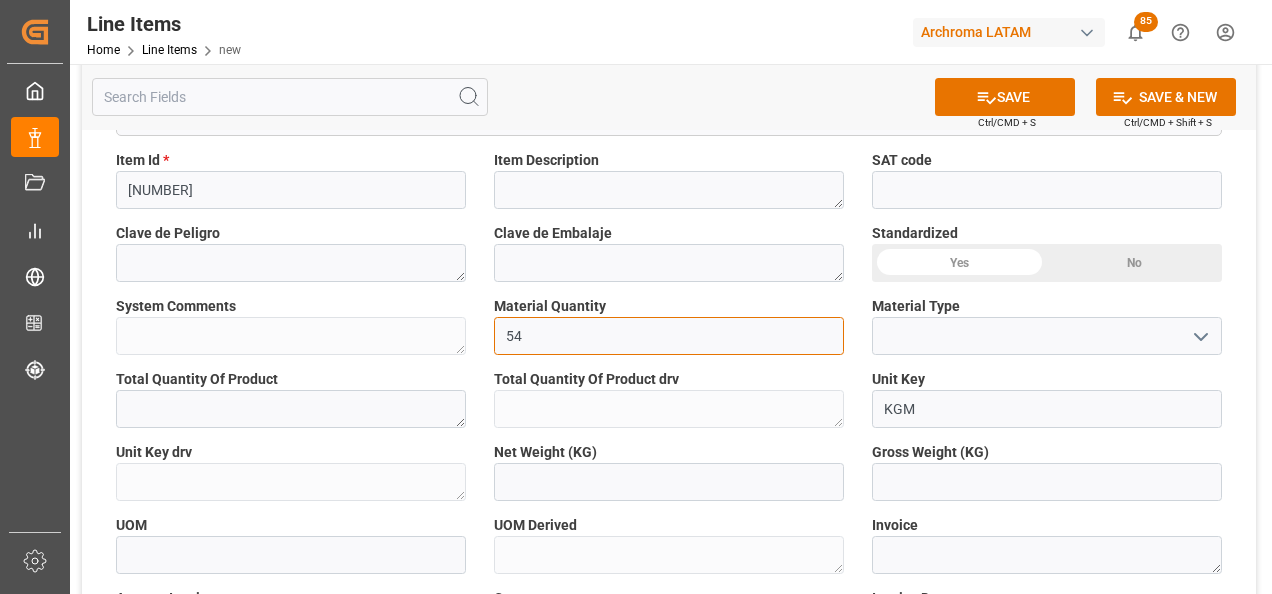 type on "54" 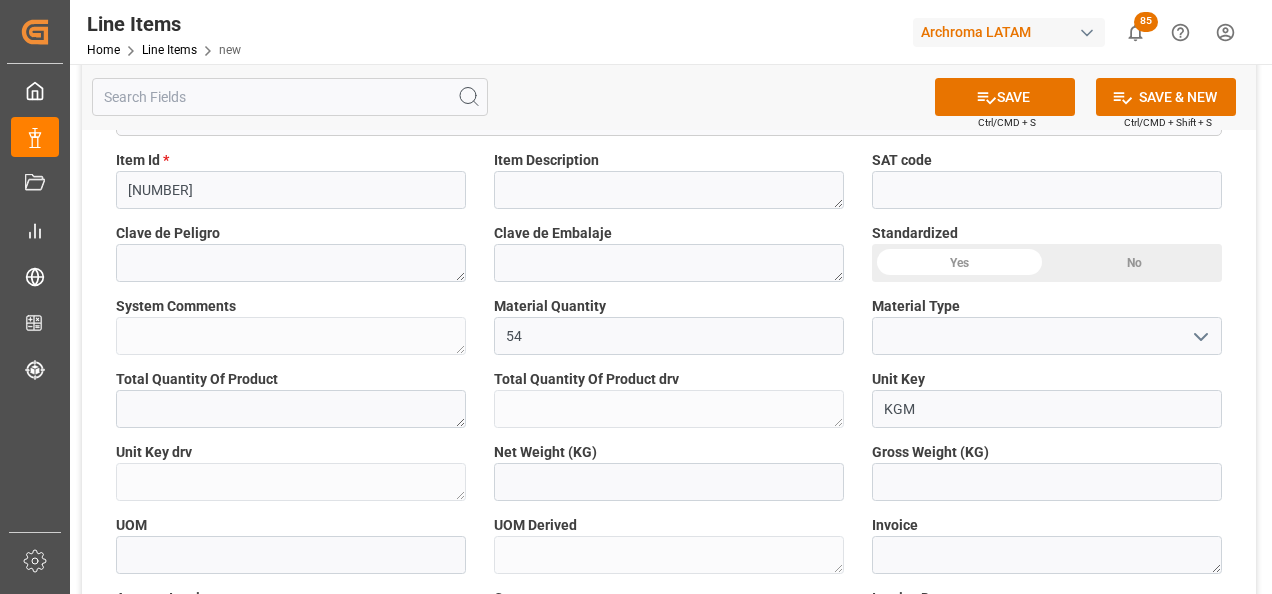 click 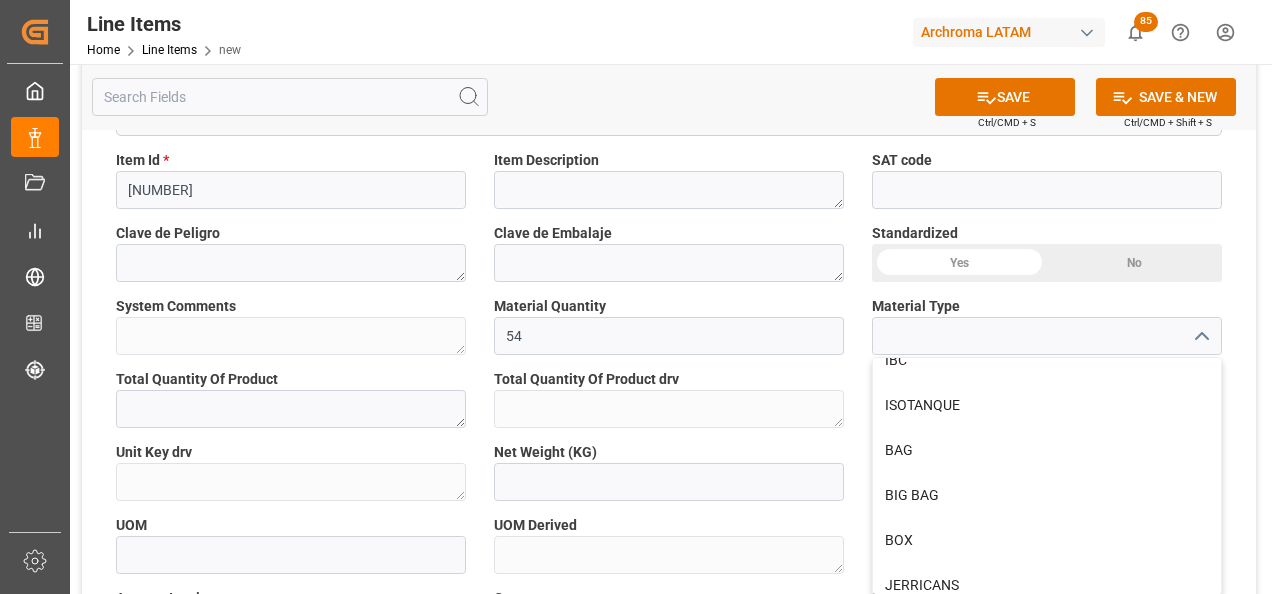 scroll, scrollTop: 214, scrollLeft: 0, axis: vertical 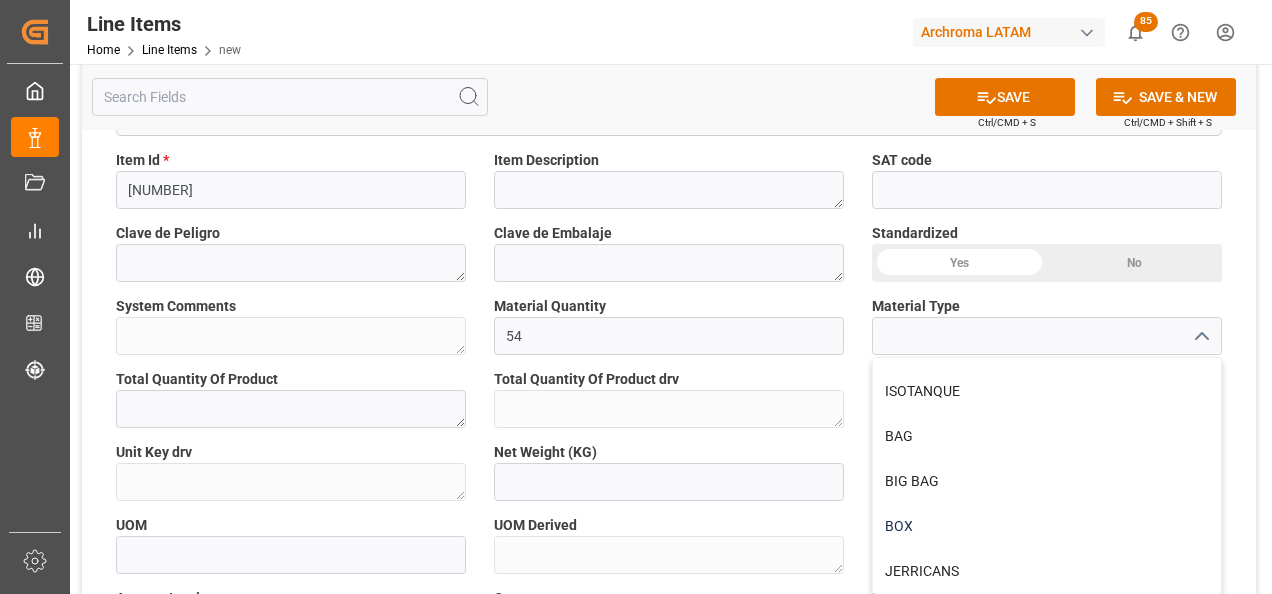 click on "BOX" at bounding box center [1047, 526] 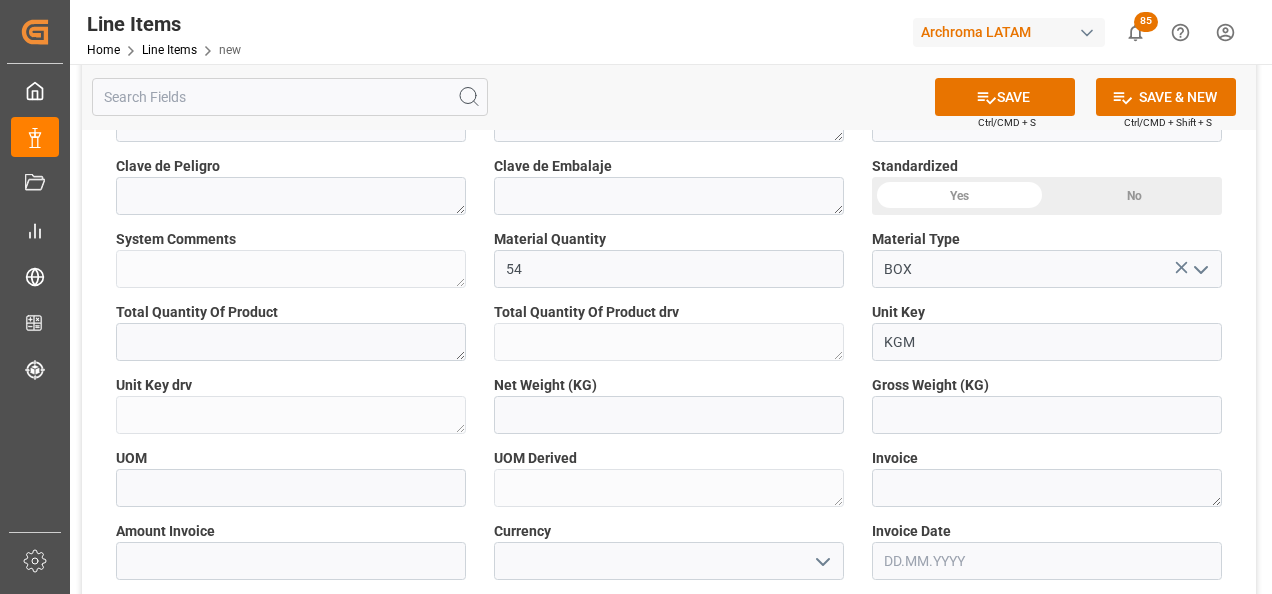 scroll, scrollTop: 600, scrollLeft: 0, axis: vertical 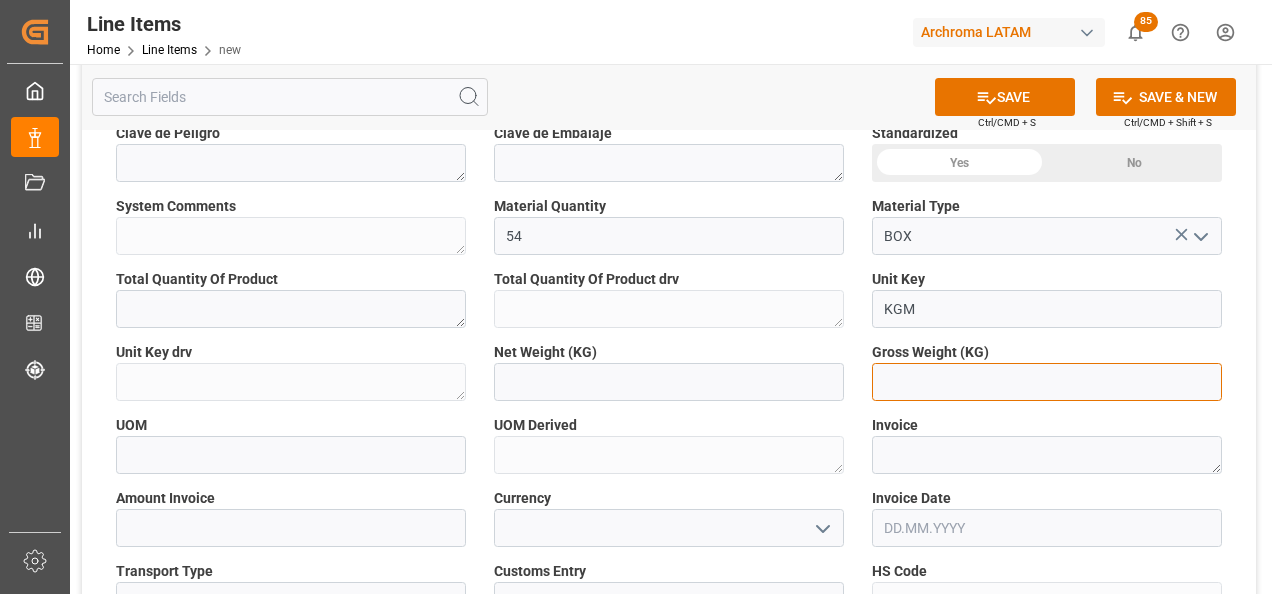 click at bounding box center (1047, 382) 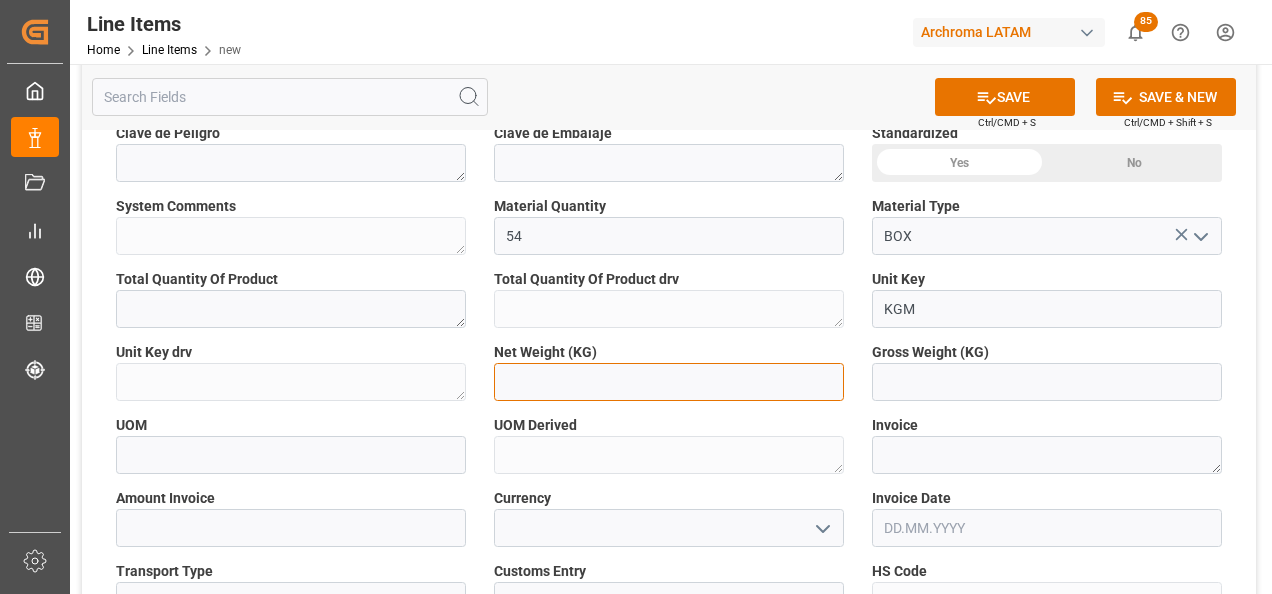 click at bounding box center [669, 382] 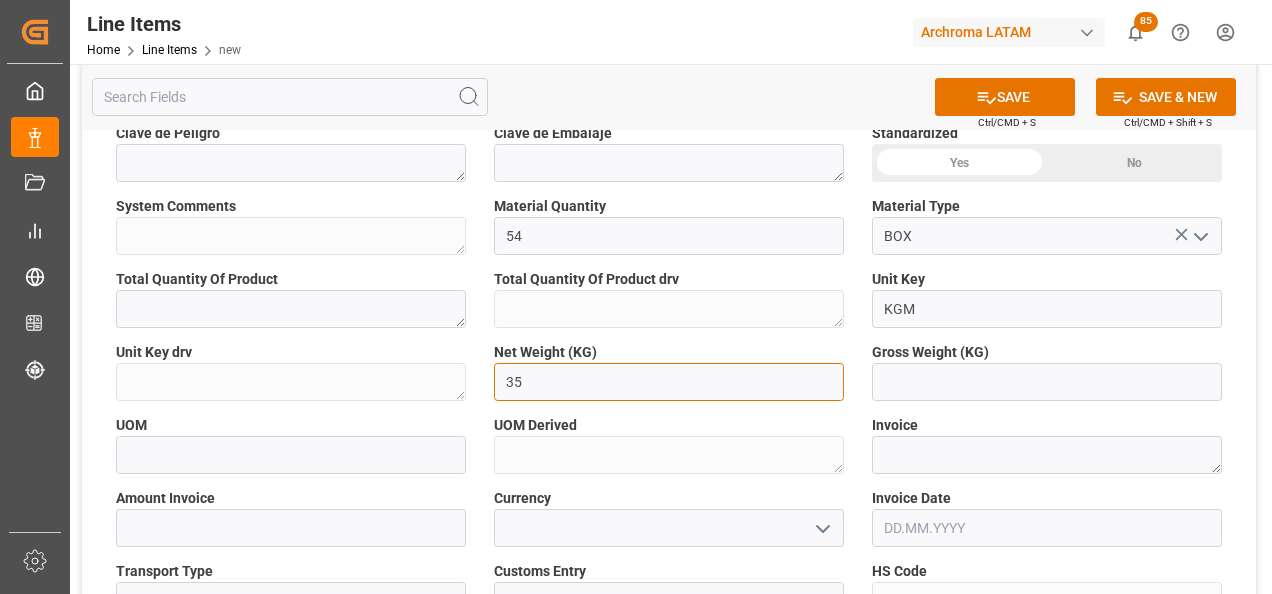 type on "3" 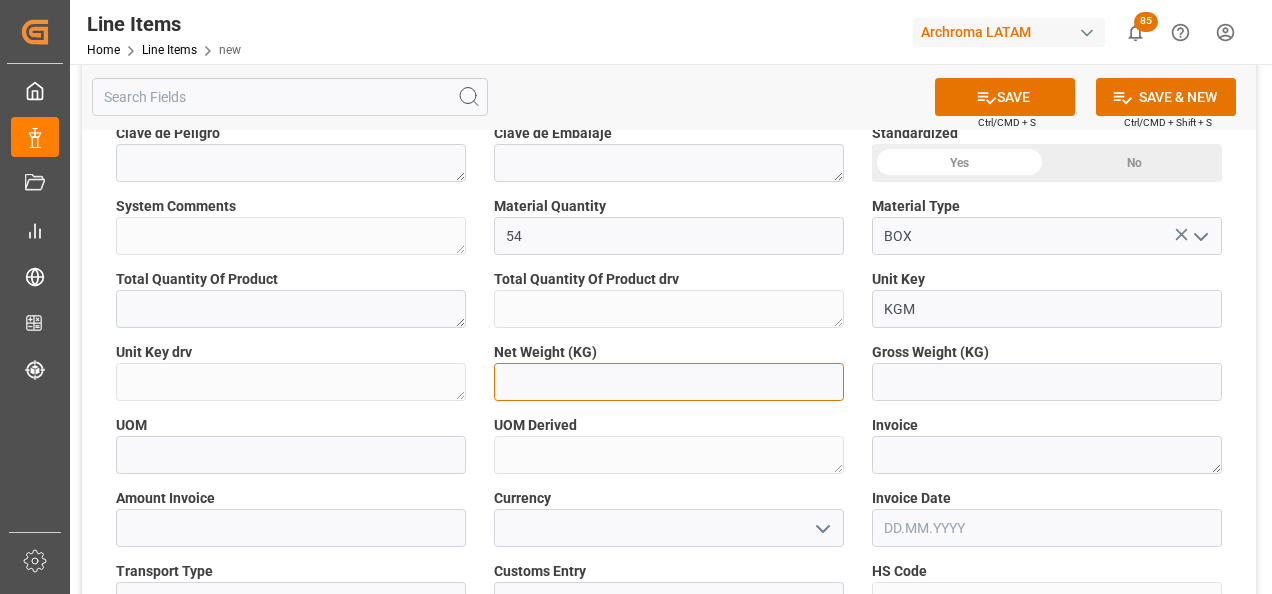 type on "0" 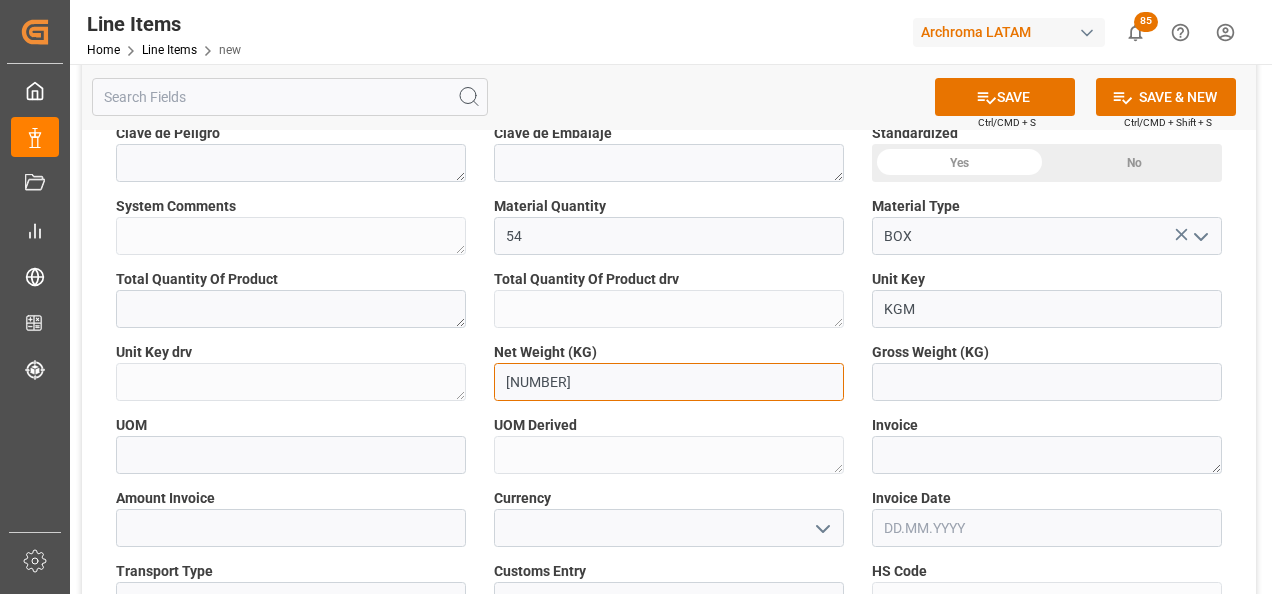 type on "1350" 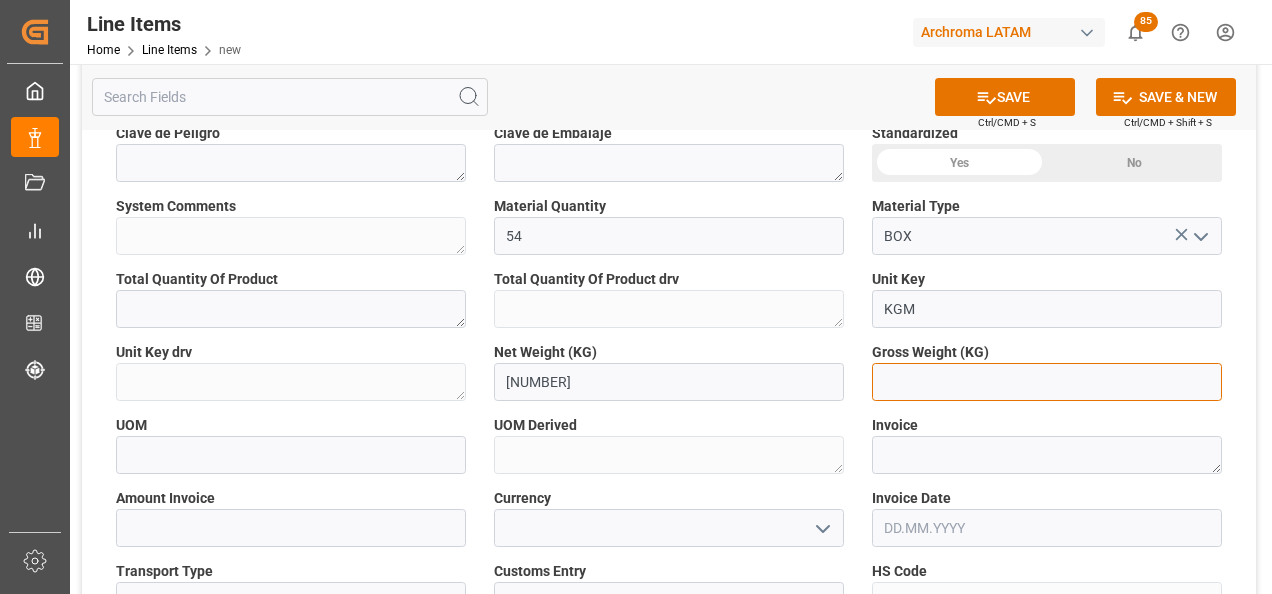 click at bounding box center [1047, 382] 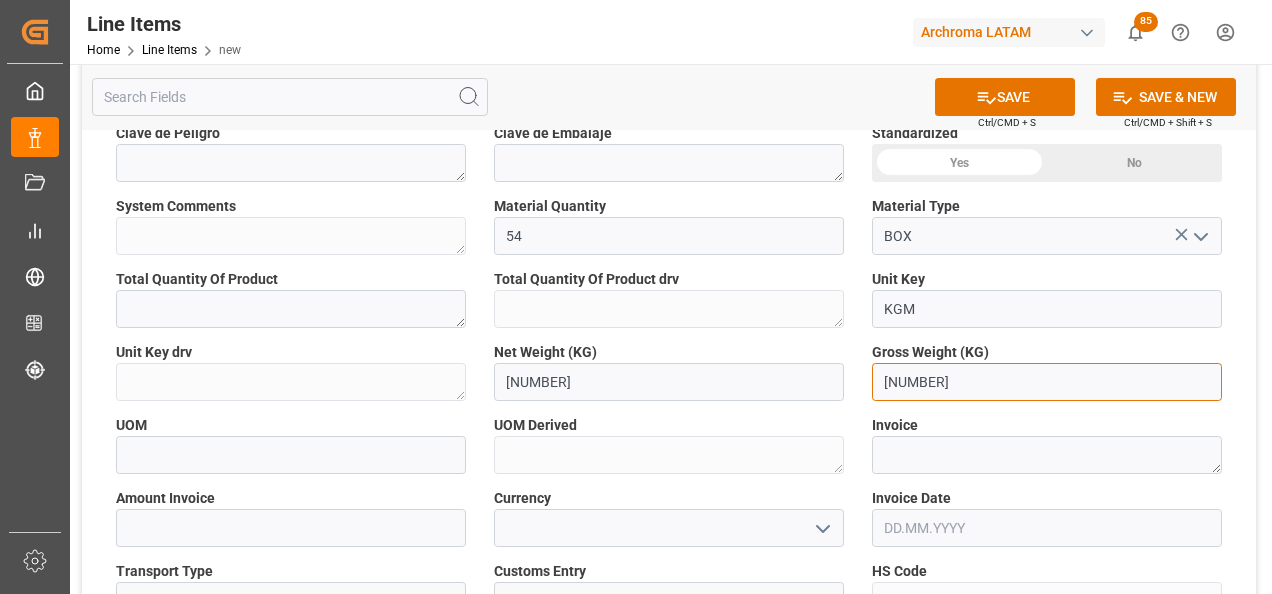 type on "[NUMBER]" 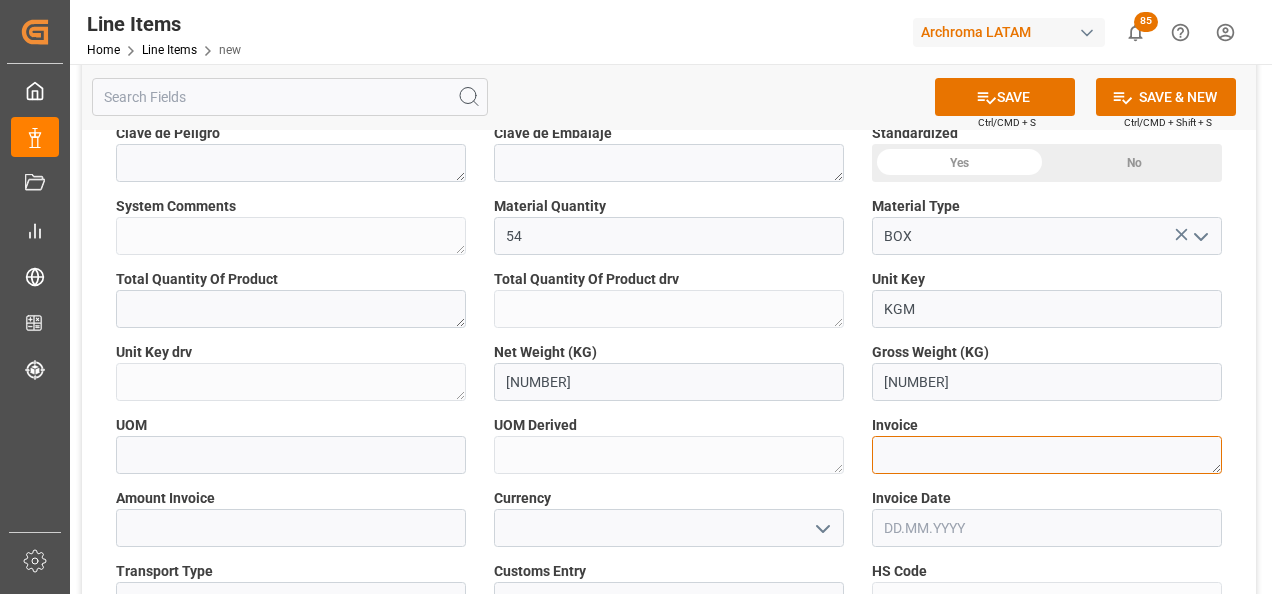click at bounding box center [1047, 455] 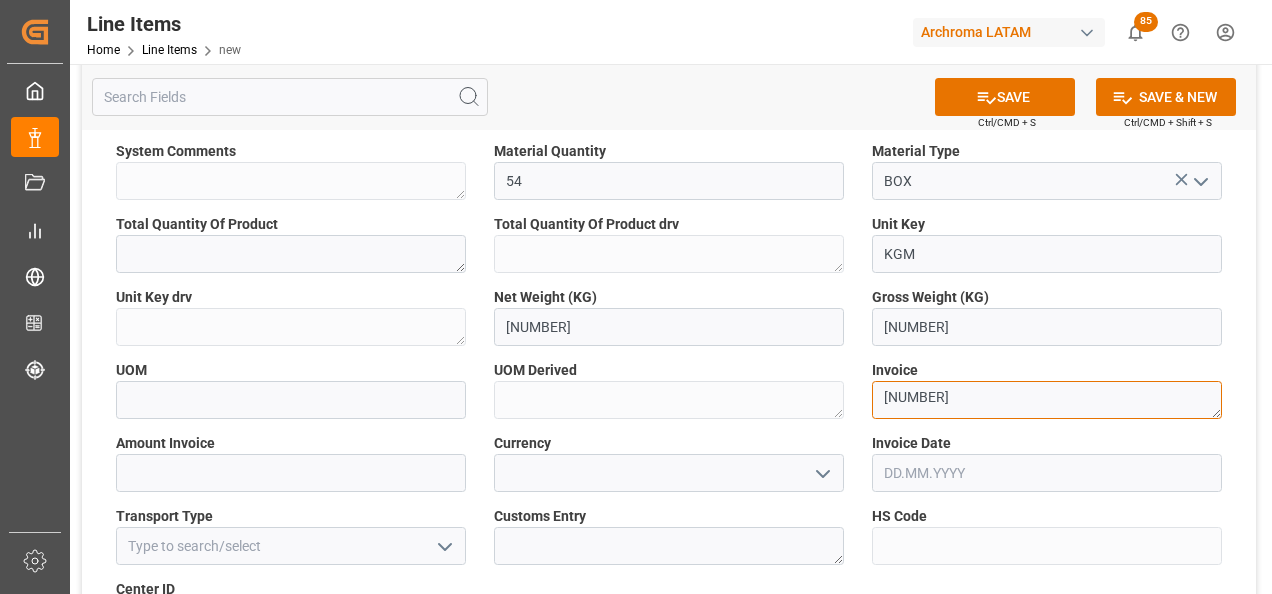 scroll, scrollTop: 700, scrollLeft: 0, axis: vertical 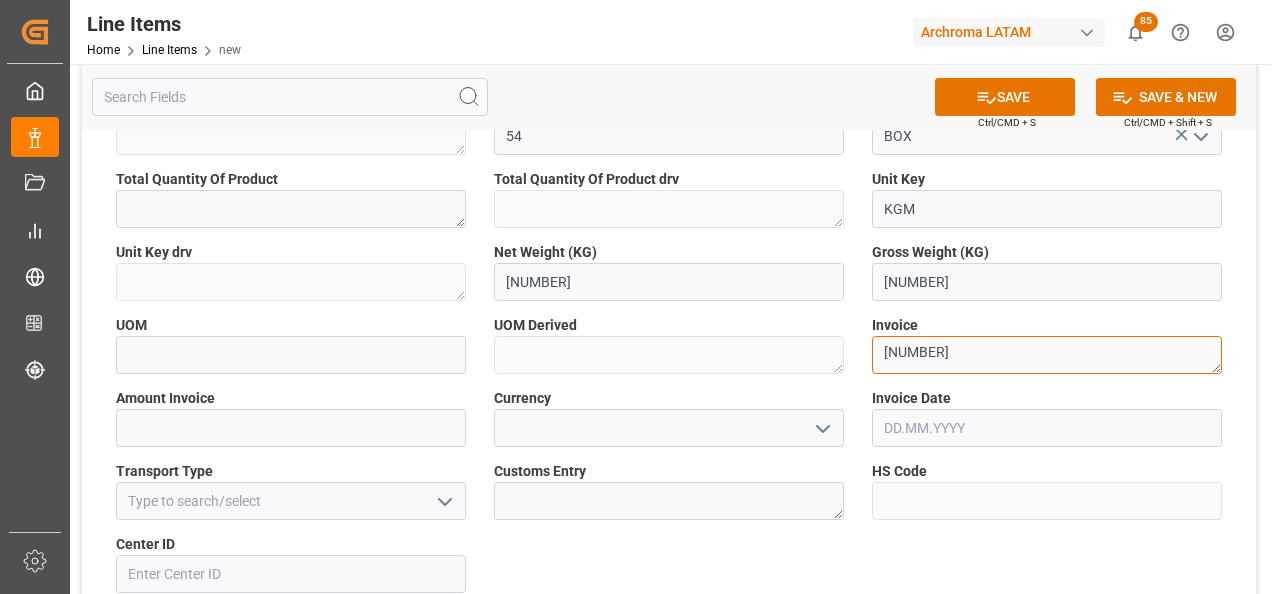 type on "[NUMBER]" 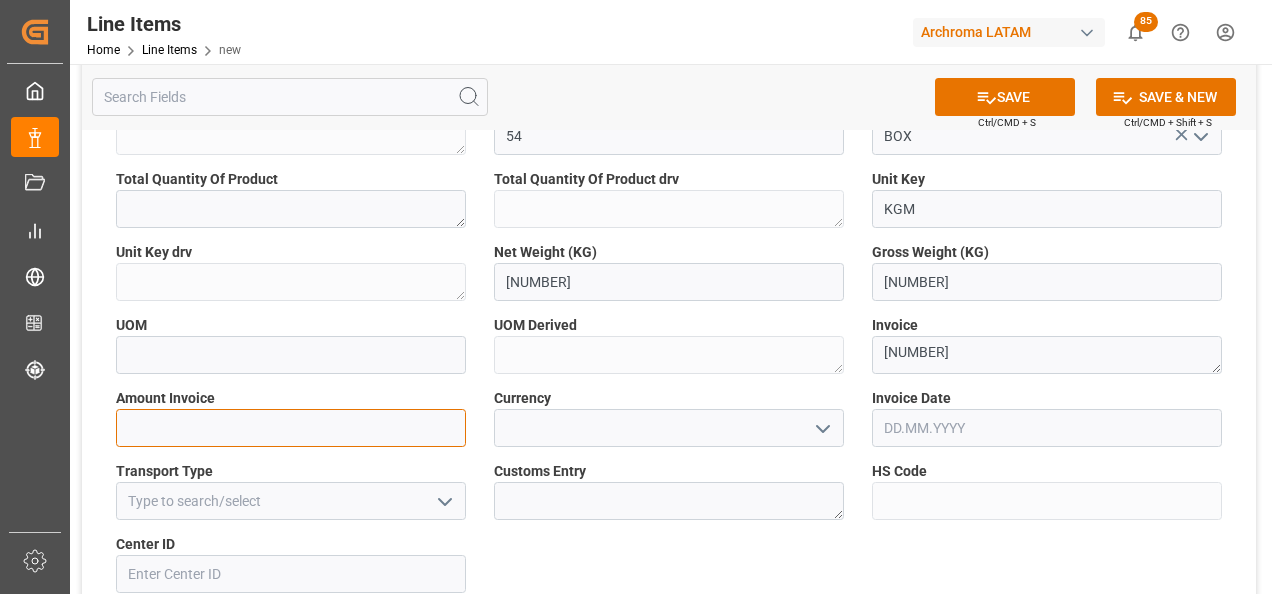 drag, startPoint x: 335, startPoint y: 428, endPoint x: 244, endPoint y: 437, distance: 91.44397 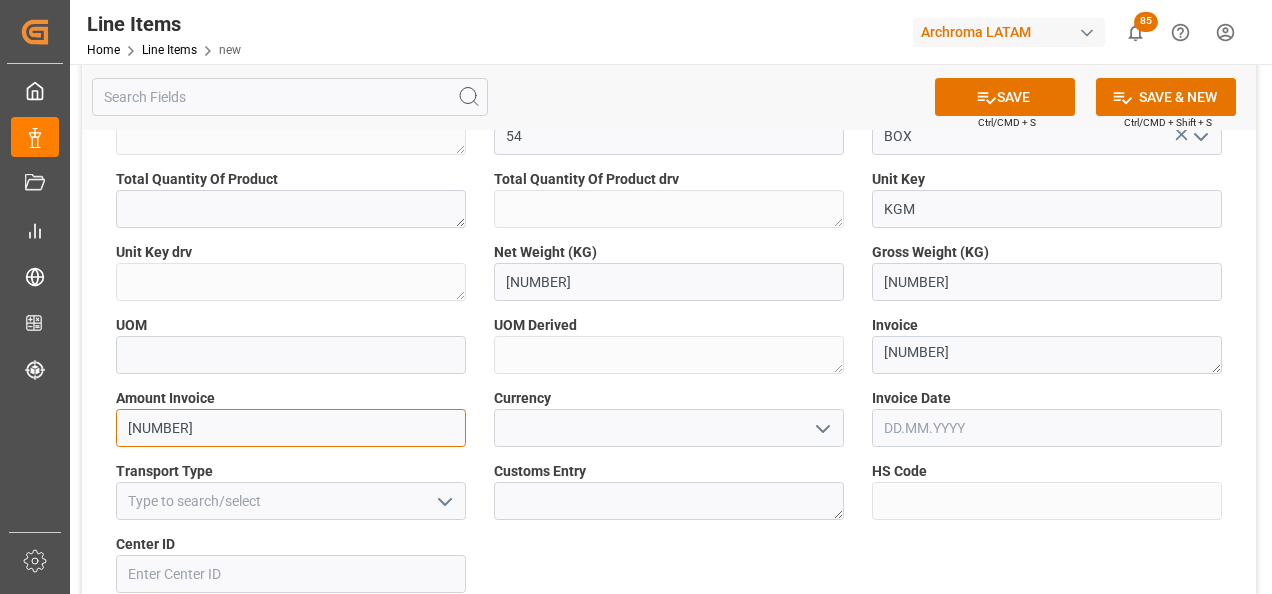 type on "19939.5" 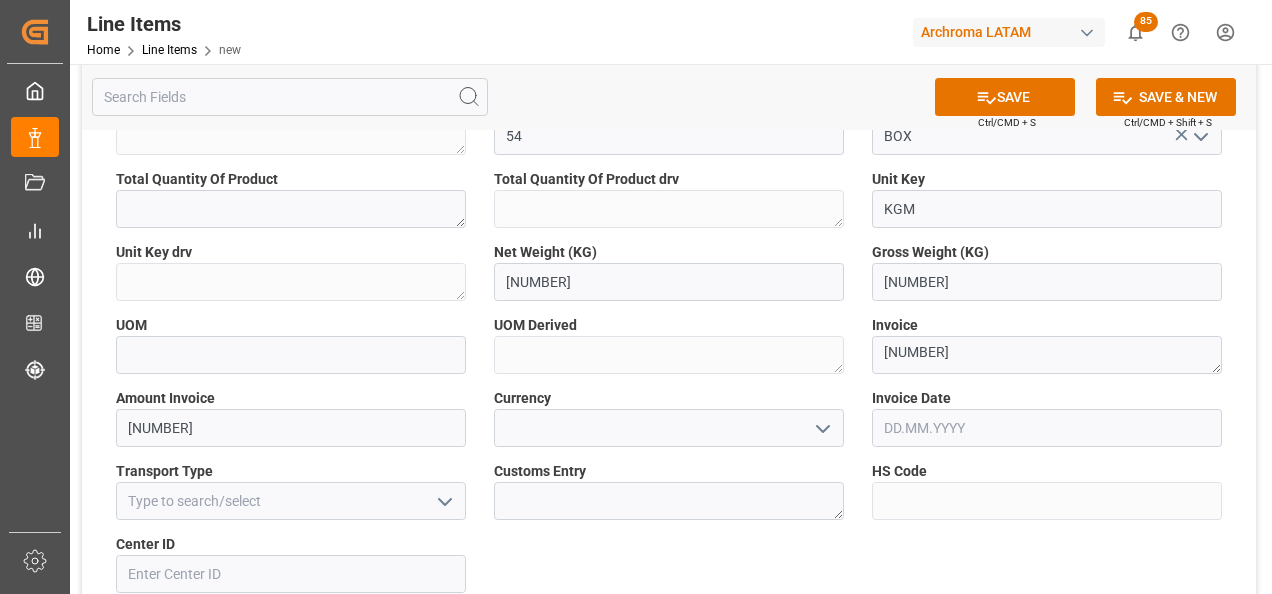 click 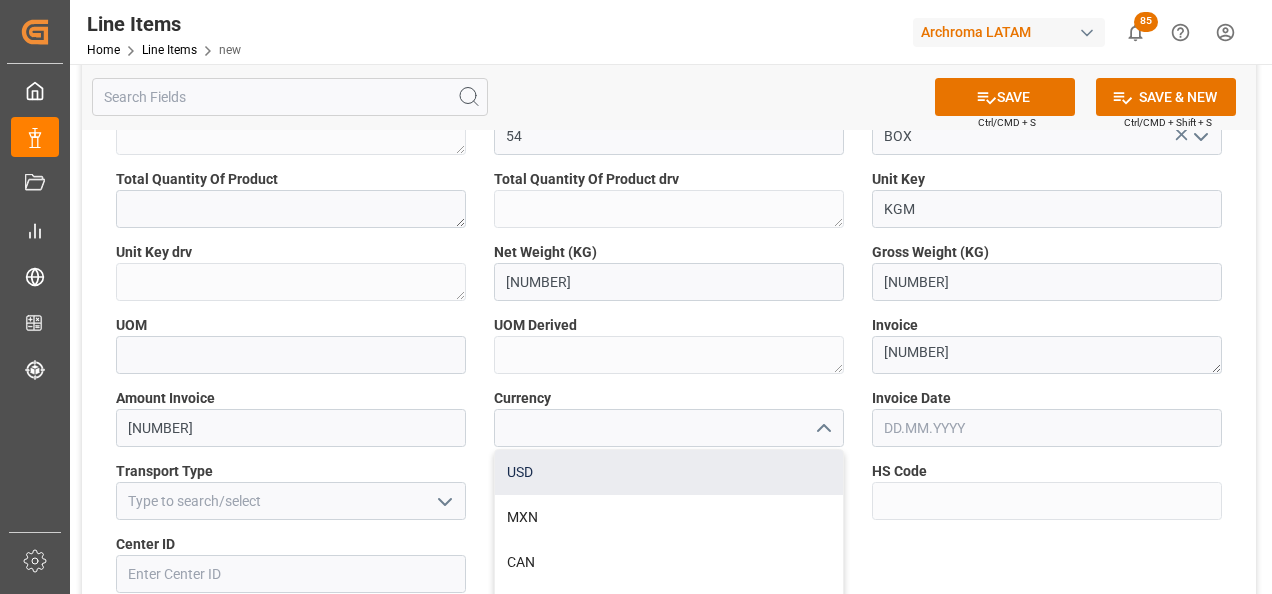 click on "USD" at bounding box center [669, 472] 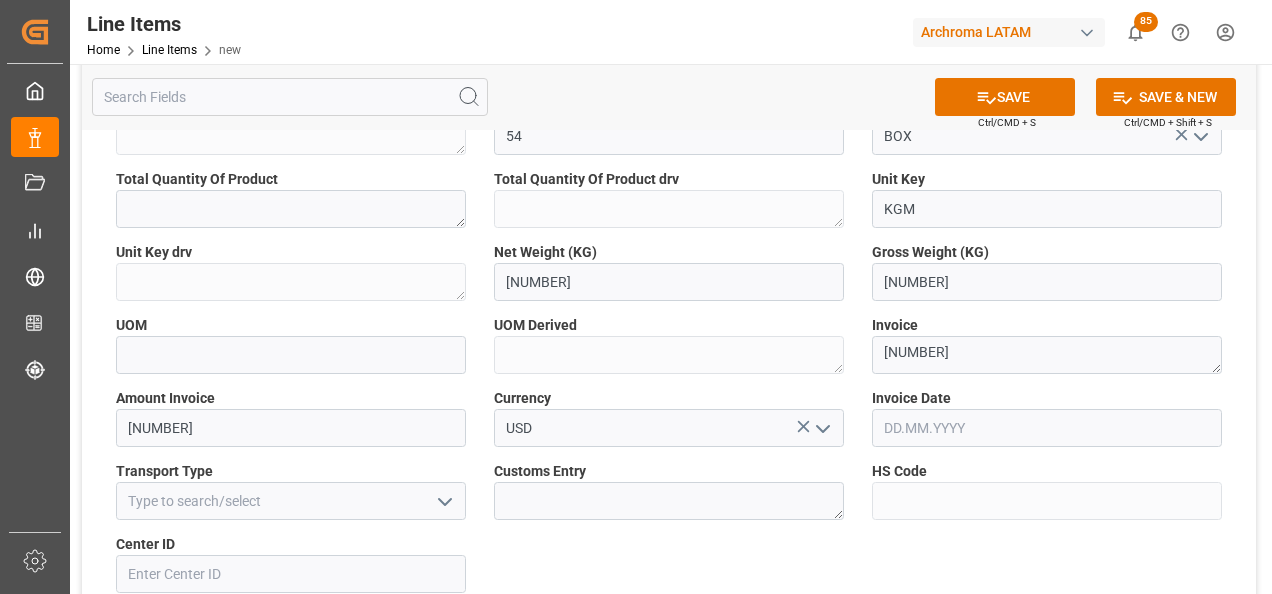 click at bounding box center [1047, 428] 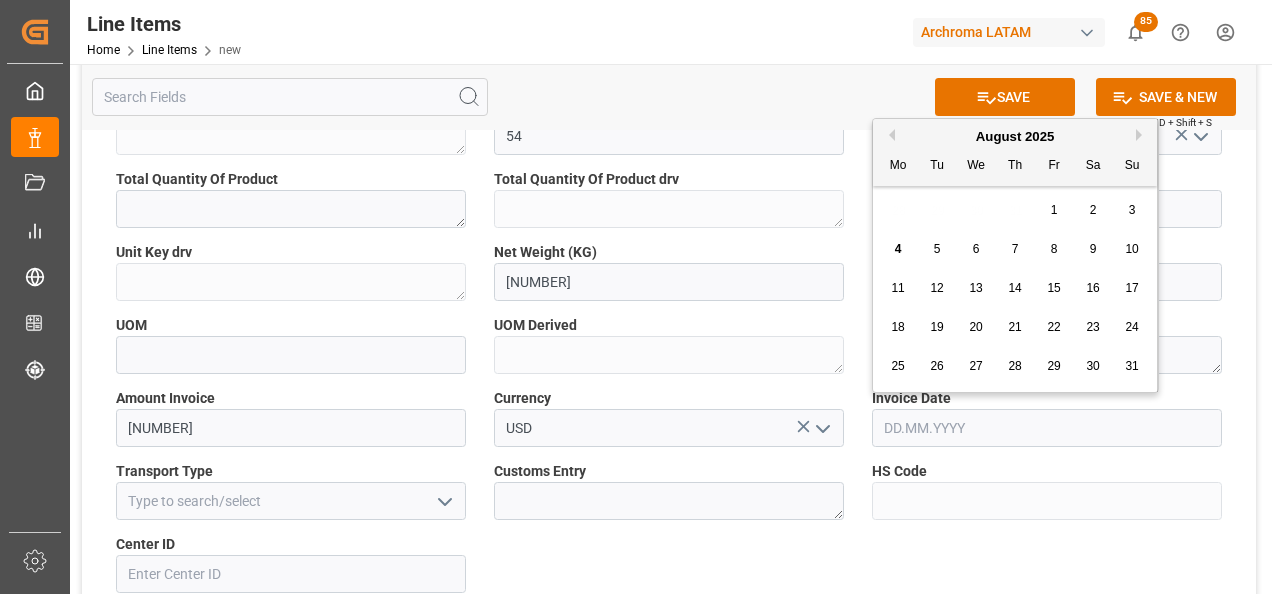 click on "28 29 30 31 1 2 3" at bounding box center [1015, 210] 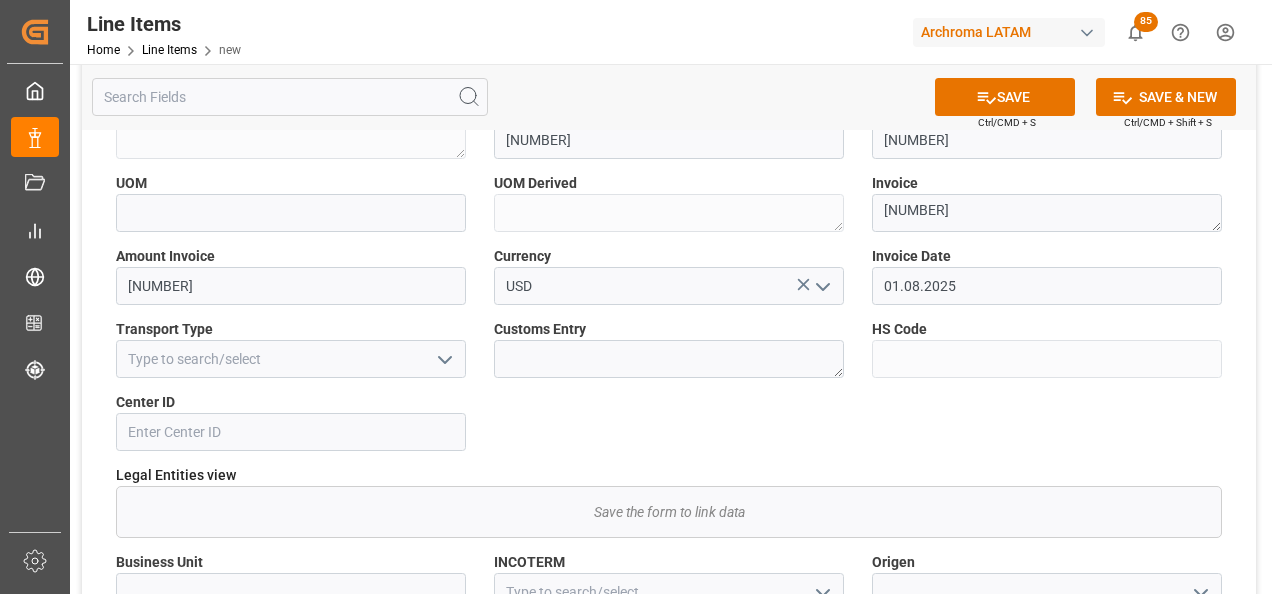 scroll, scrollTop: 900, scrollLeft: 0, axis: vertical 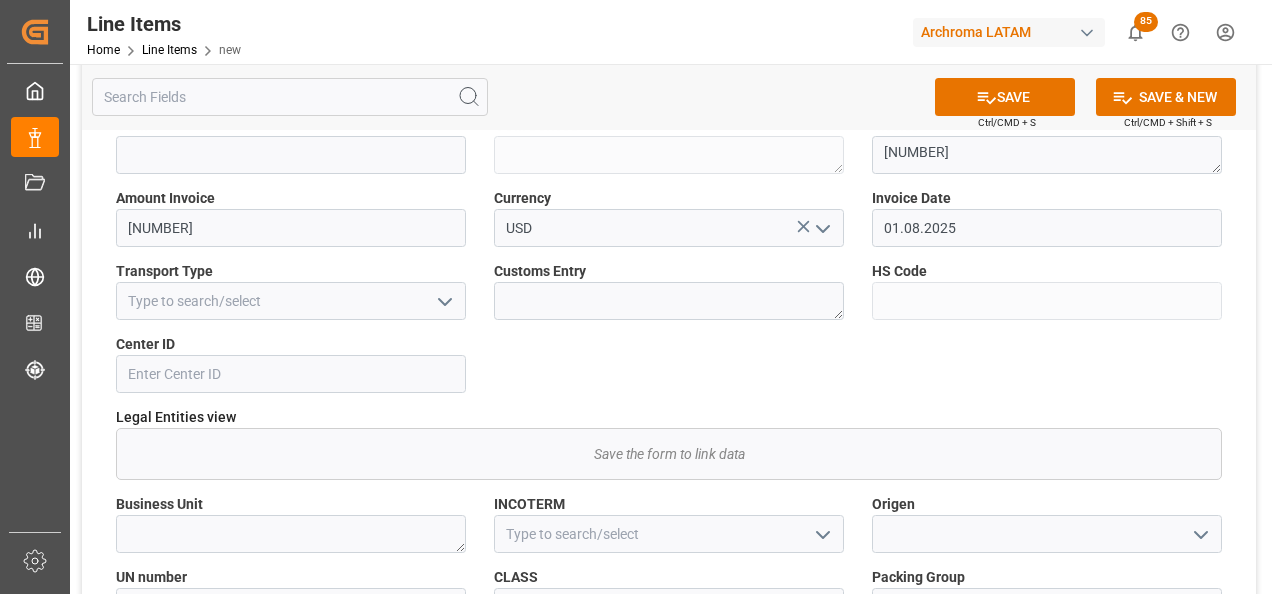 click 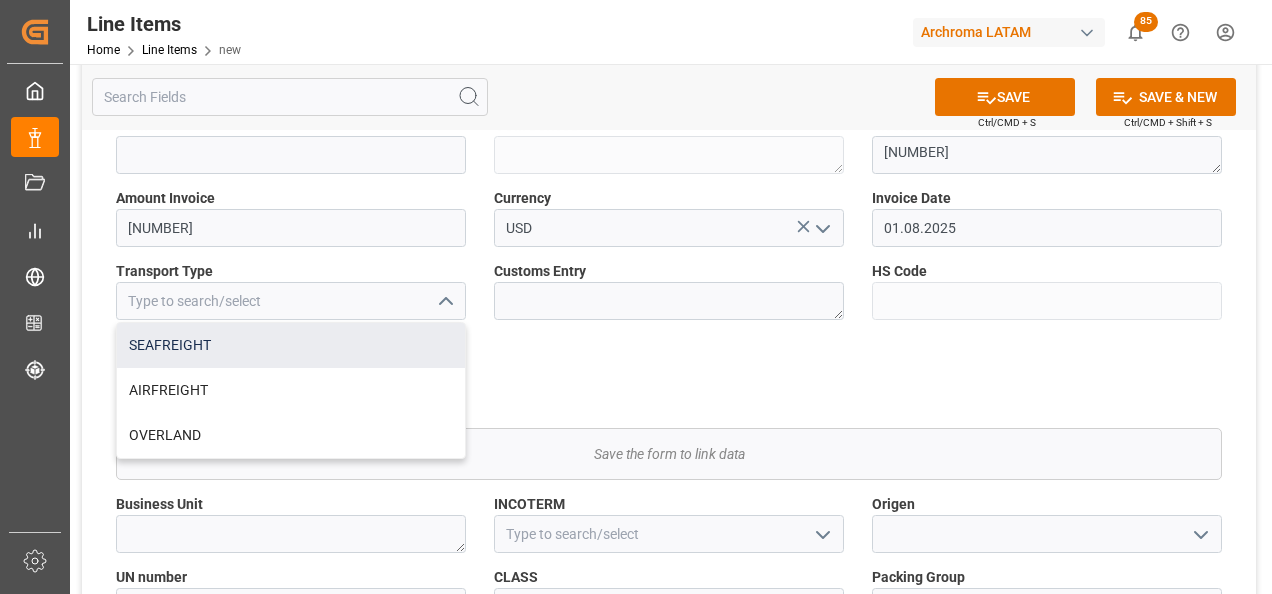 click on "SEAFREIGHT" at bounding box center (291, 345) 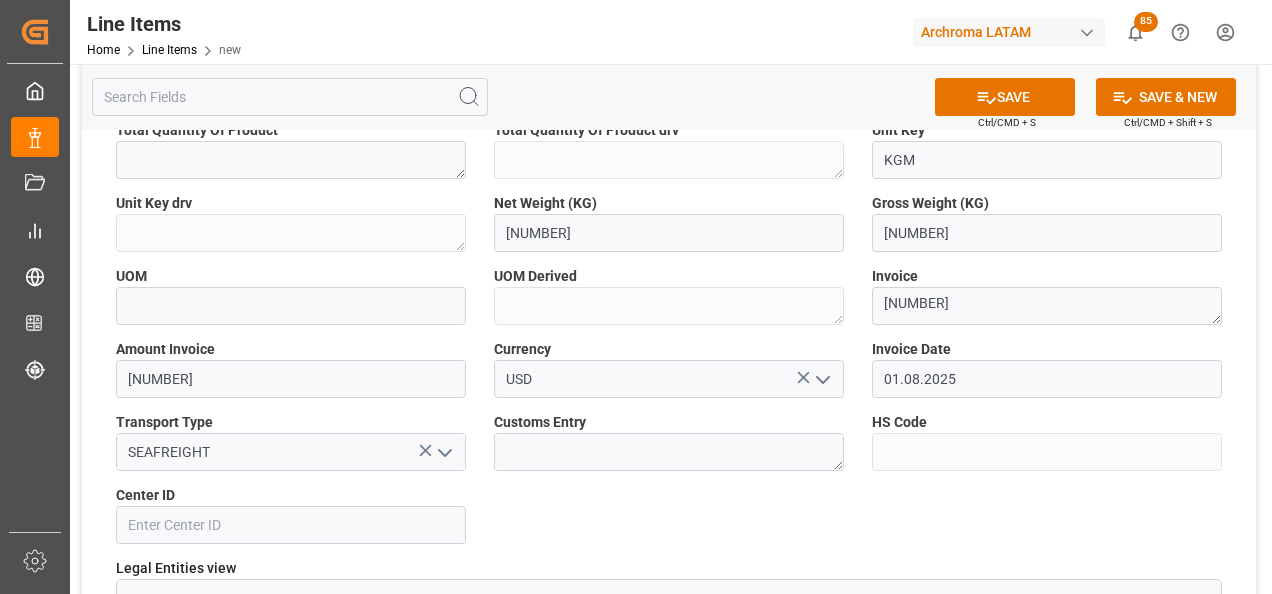 scroll, scrollTop: 700, scrollLeft: 0, axis: vertical 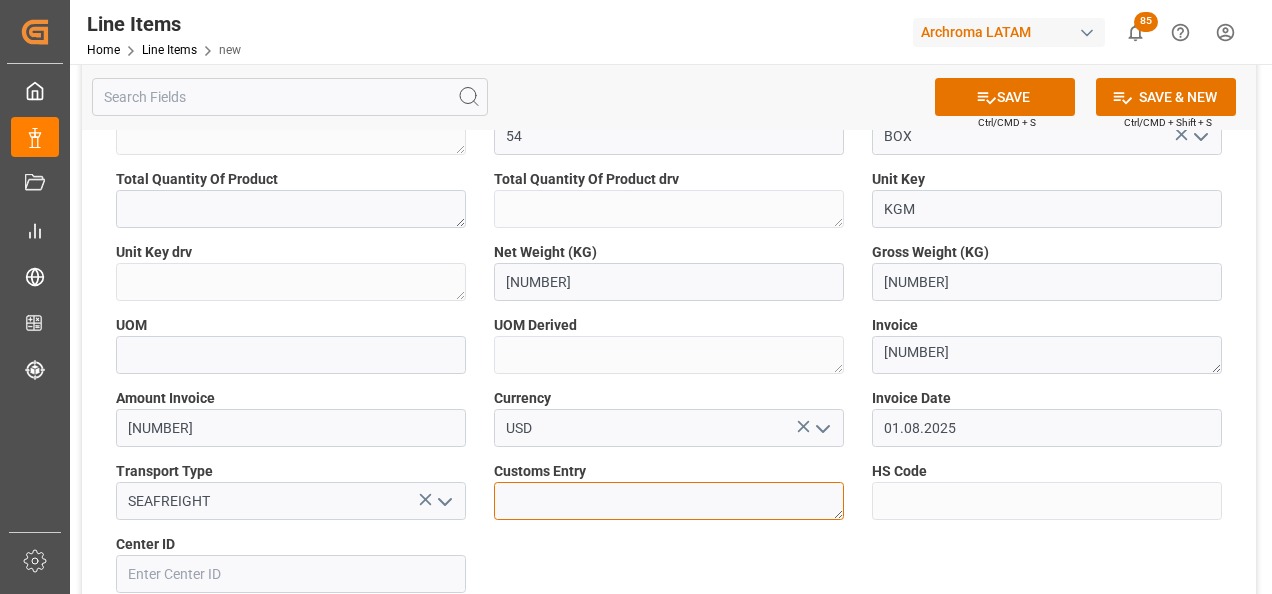 click at bounding box center (669, 501) 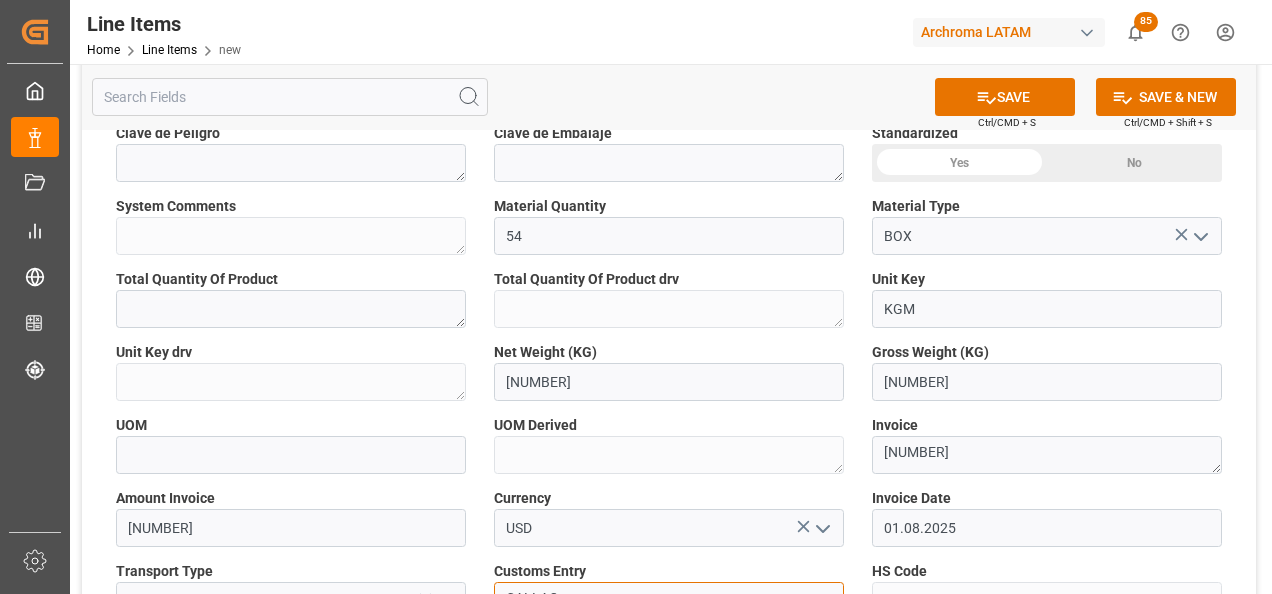 scroll, scrollTop: 800, scrollLeft: 0, axis: vertical 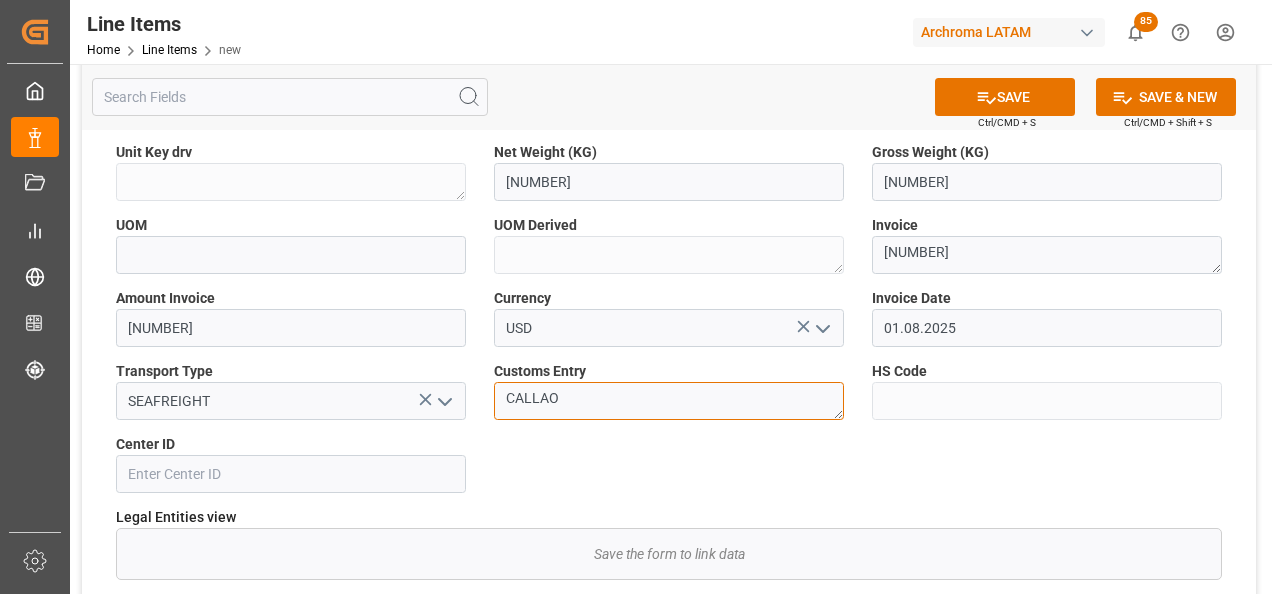 type on "CALLAO" 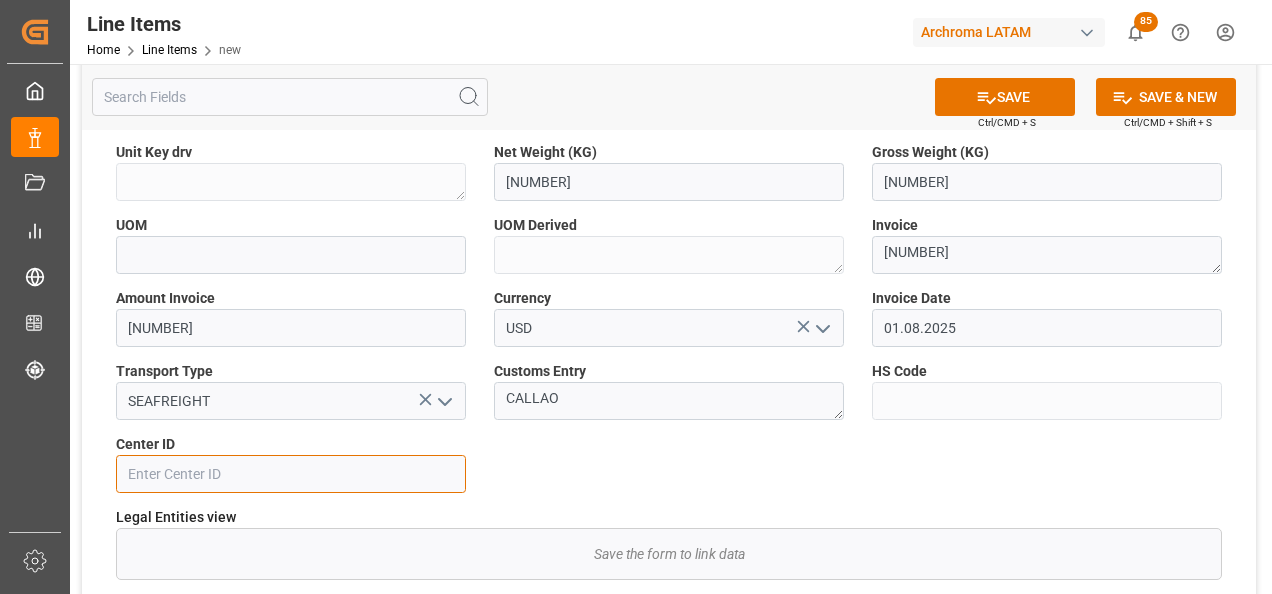 click at bounding box center [291, 474] 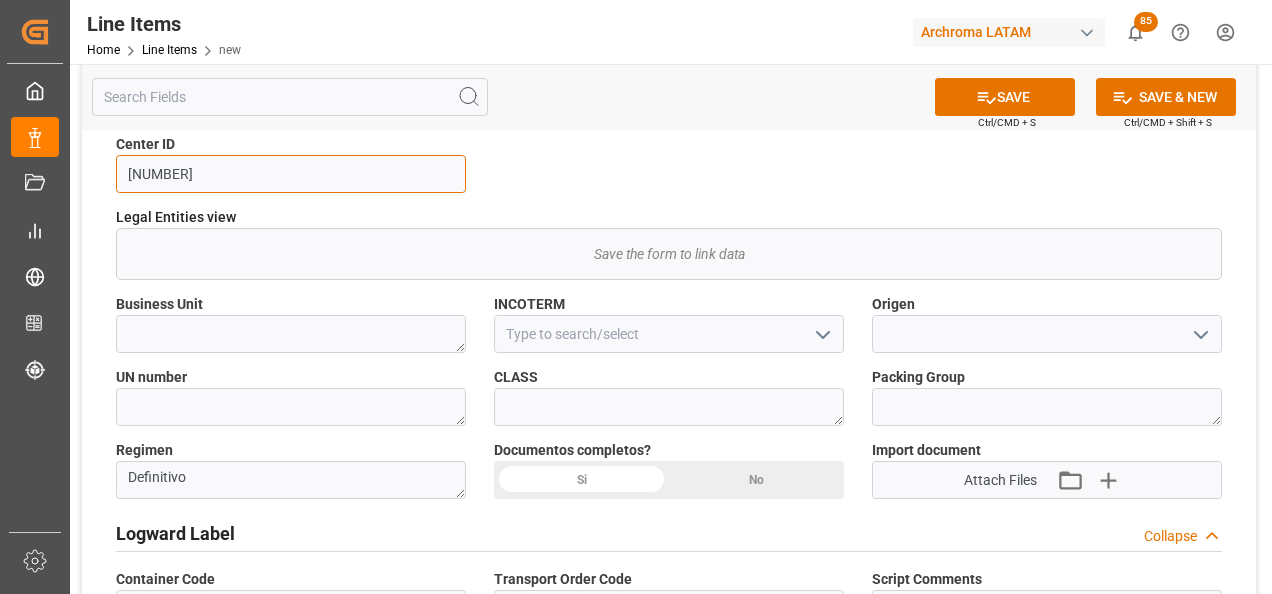 scroll, scrollTop: 1200, scrollLeft: 0, axis: vertical 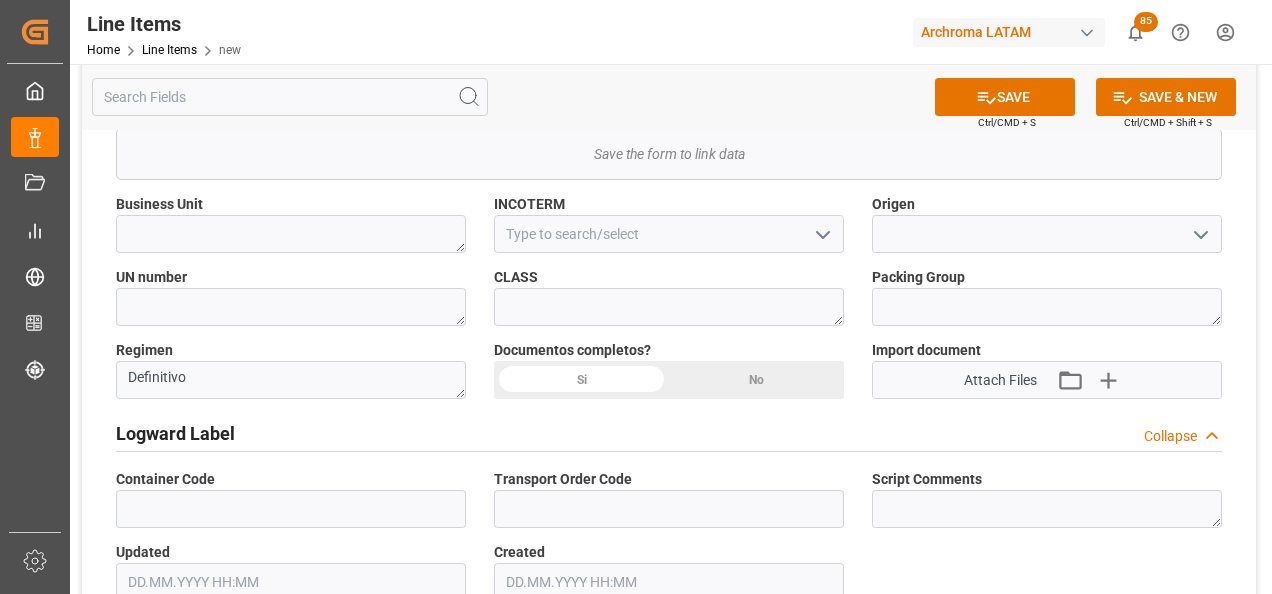 type on "[NUMBER]" 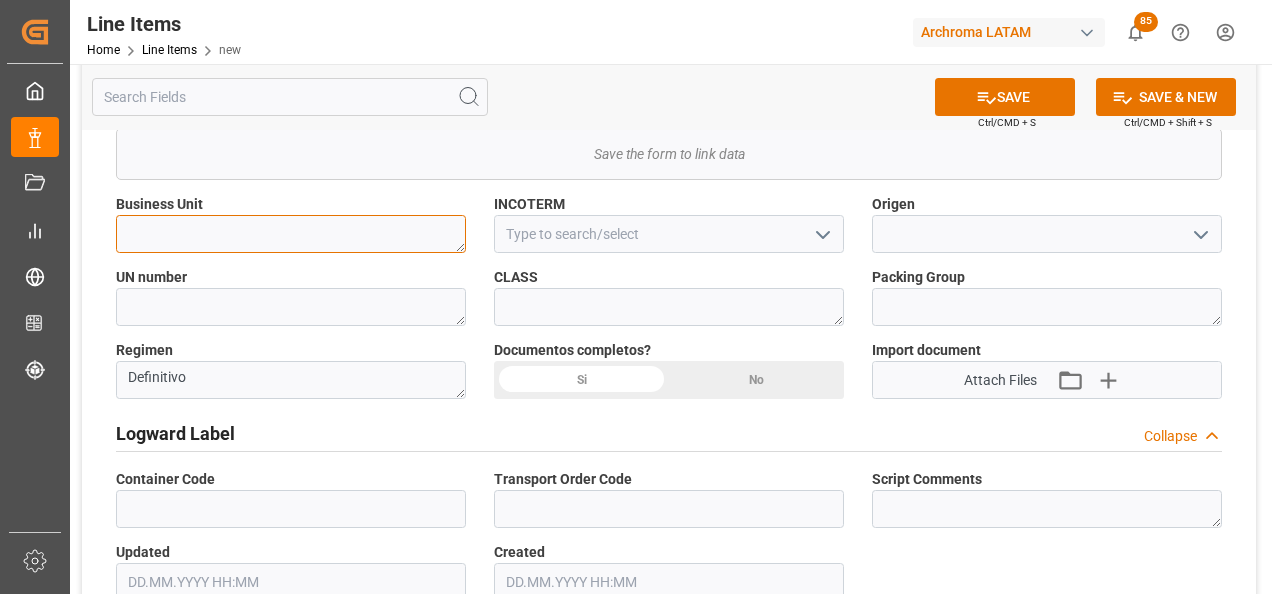 type 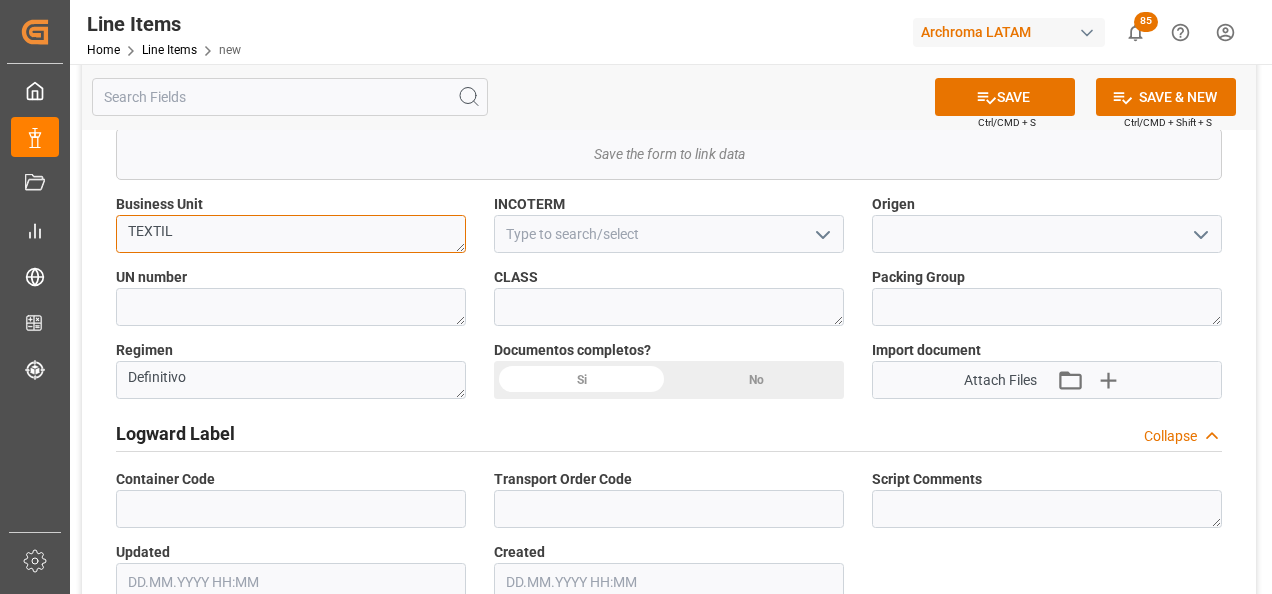 type on "TEXTIL" 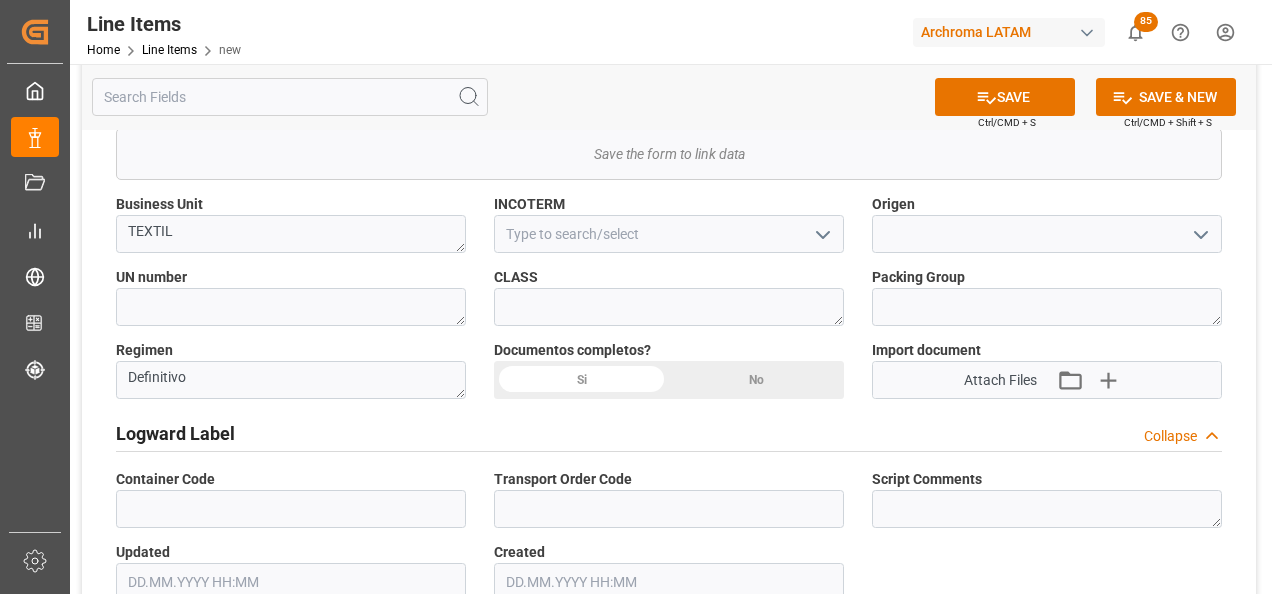 click on "Si" at bounding box center [959, -437] 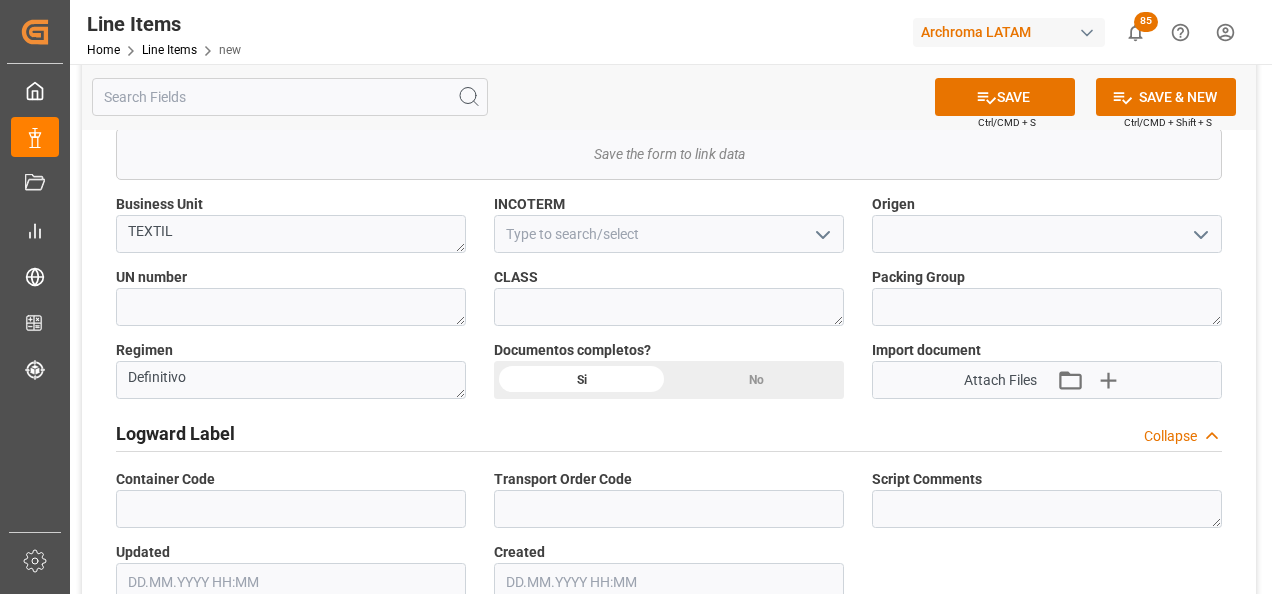 click 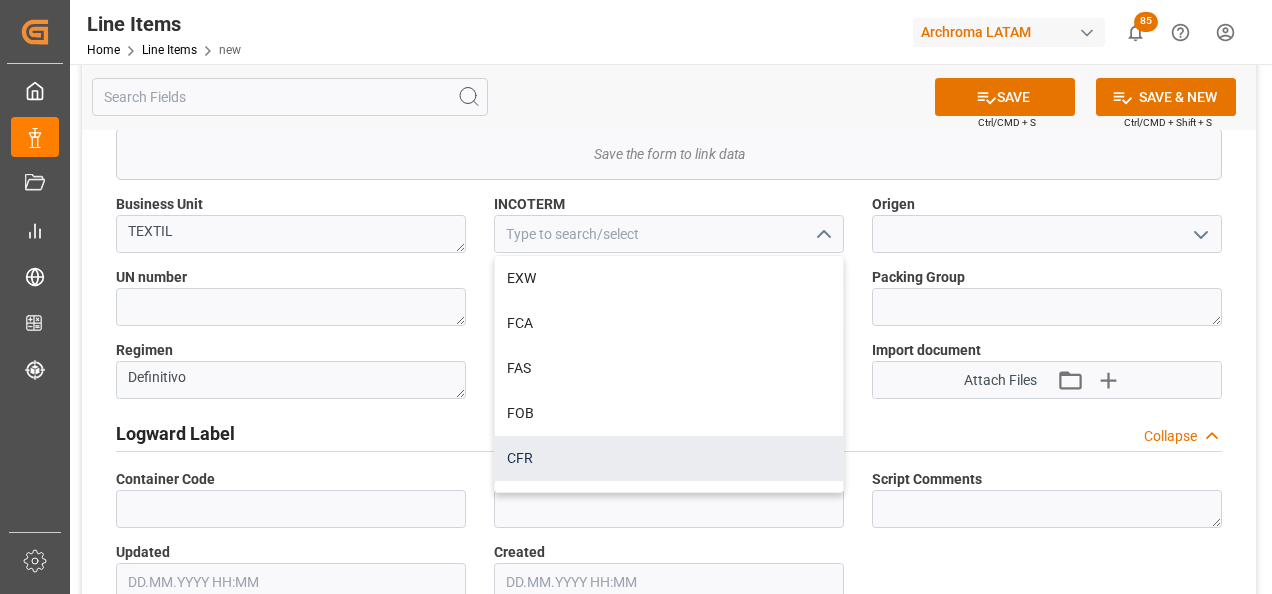 click on "CFR" at bounding box center [669, 458] 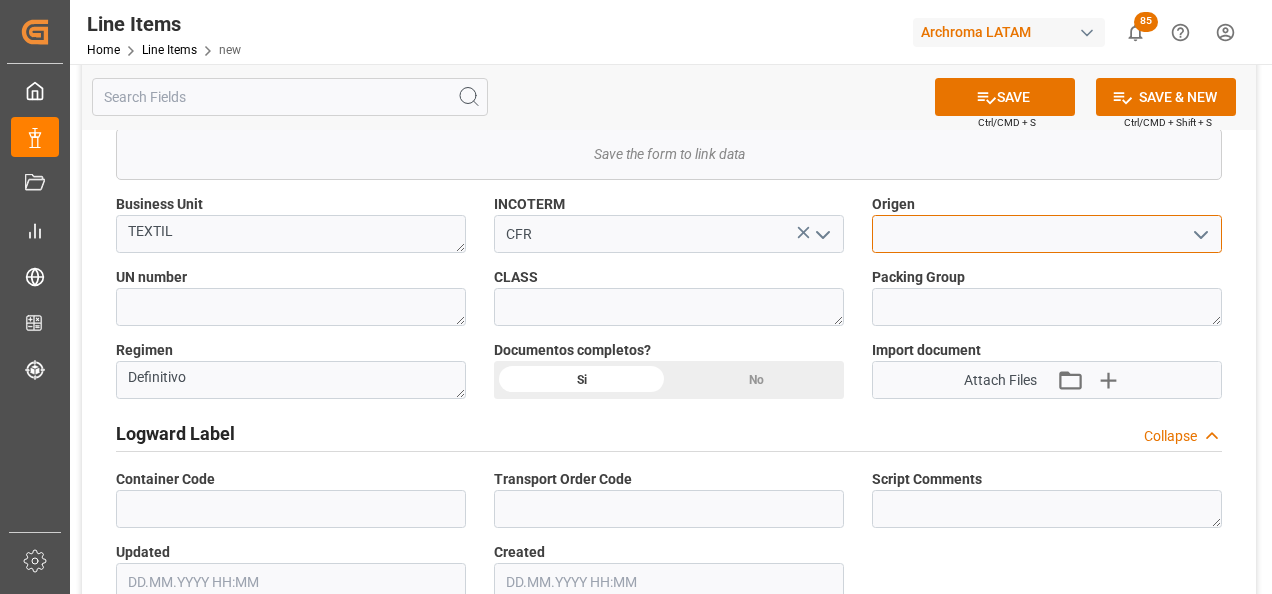 click at bounding box center (1047, 234) 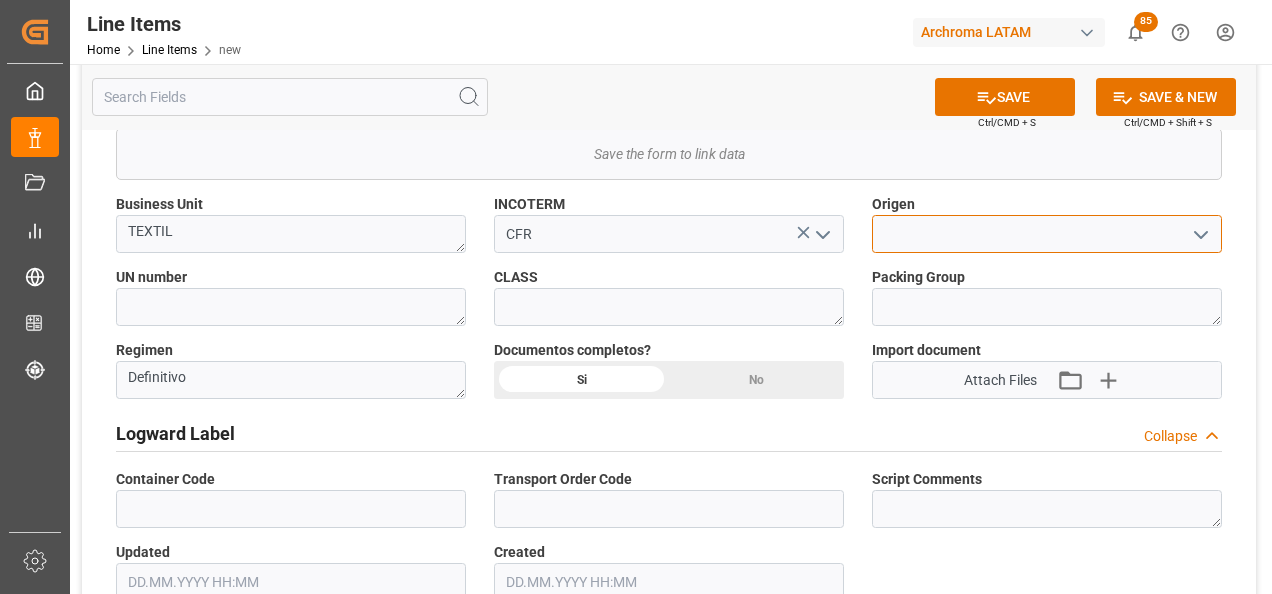click at bounding box center (1047, 234) 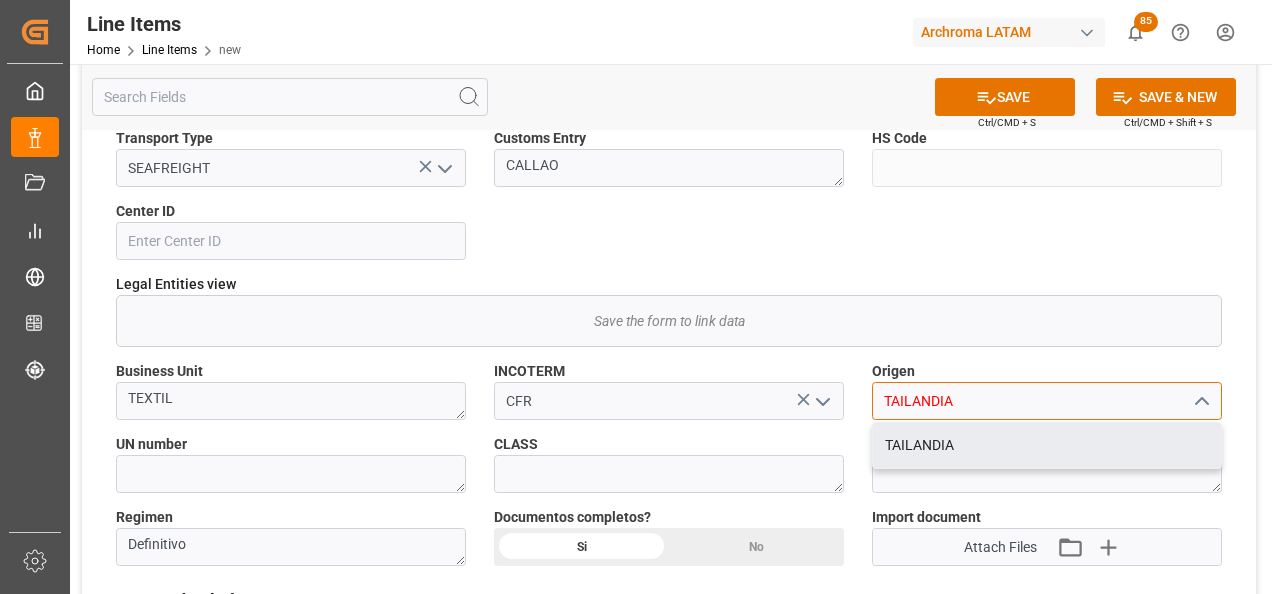 scroll, scrollTop: 1000, scrollLeft: 0, axis: vertical 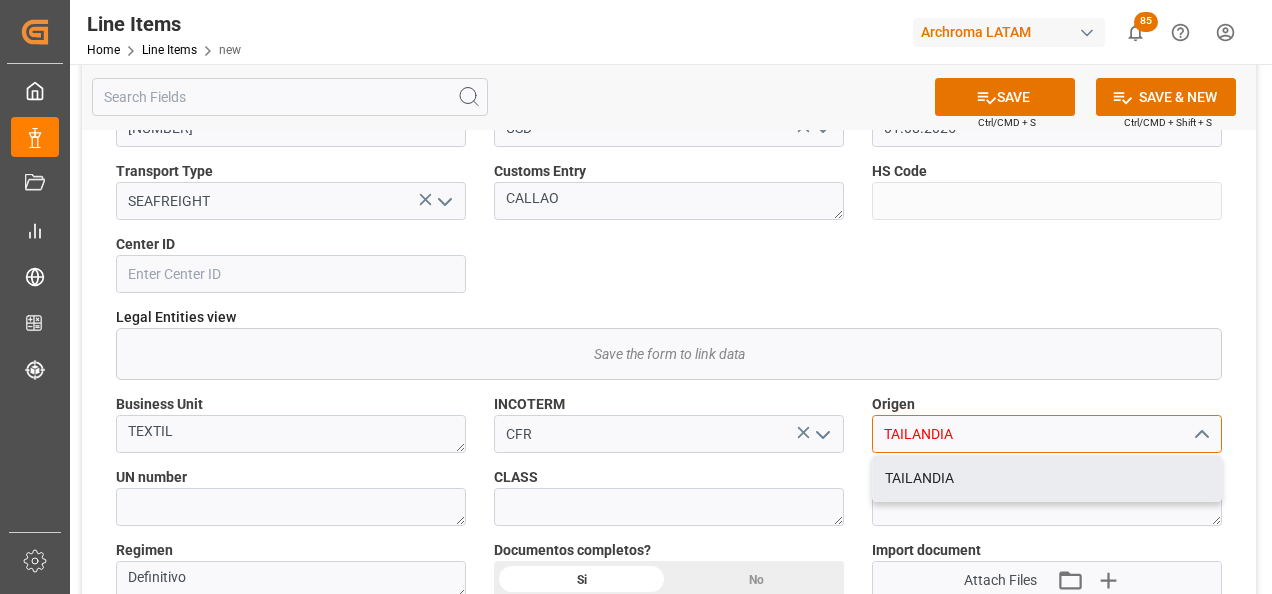 click on "TAILANDIA" at bounding box center [1047, 478] 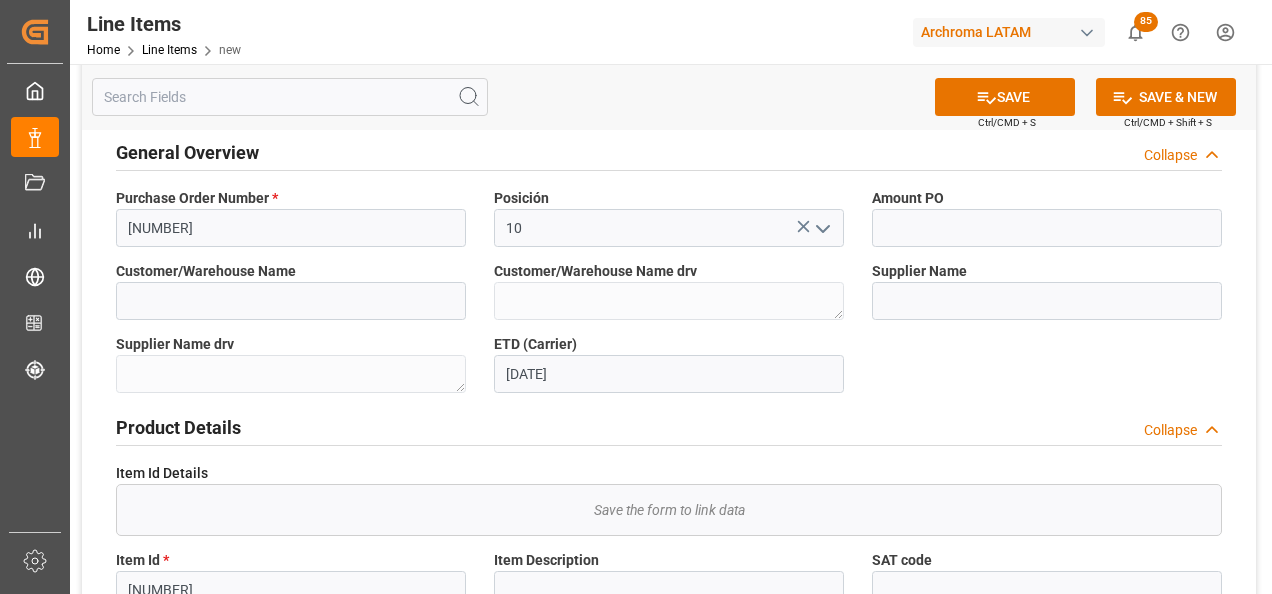 scroll, scrollTop: 0, scrollLeft: 0, axis: both 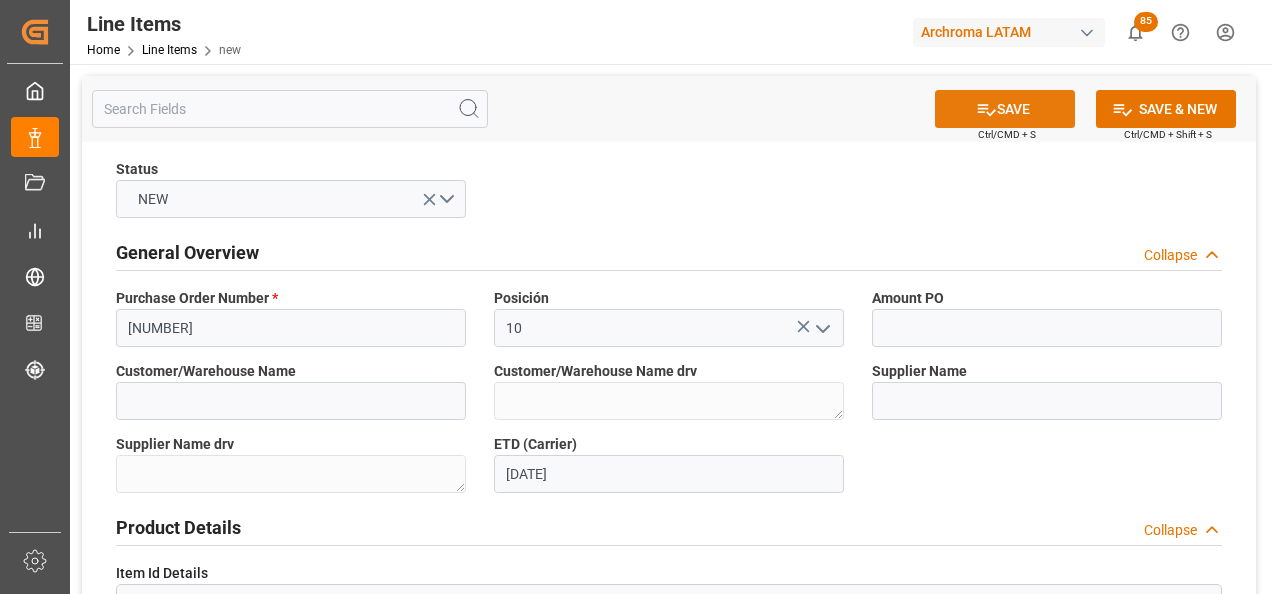 type on "TAILANDIA" 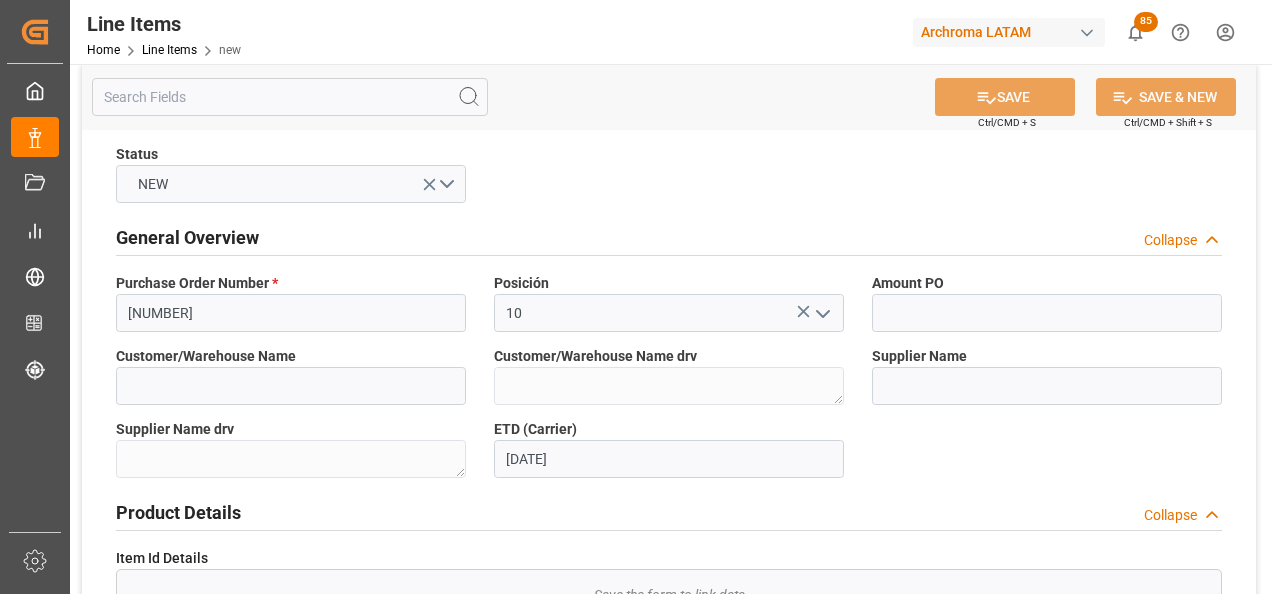 scroll, scrollTop: 0, scrollLeft: 0, axis: both 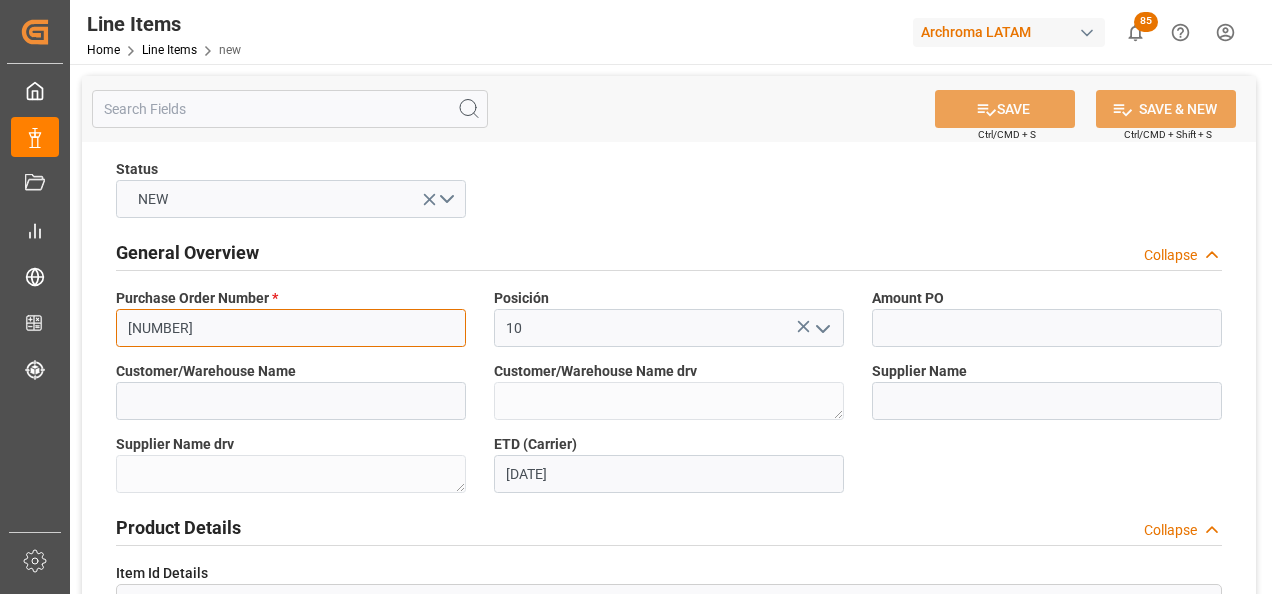 click on "[NUMBER]" at bounding box center [291, 328] 